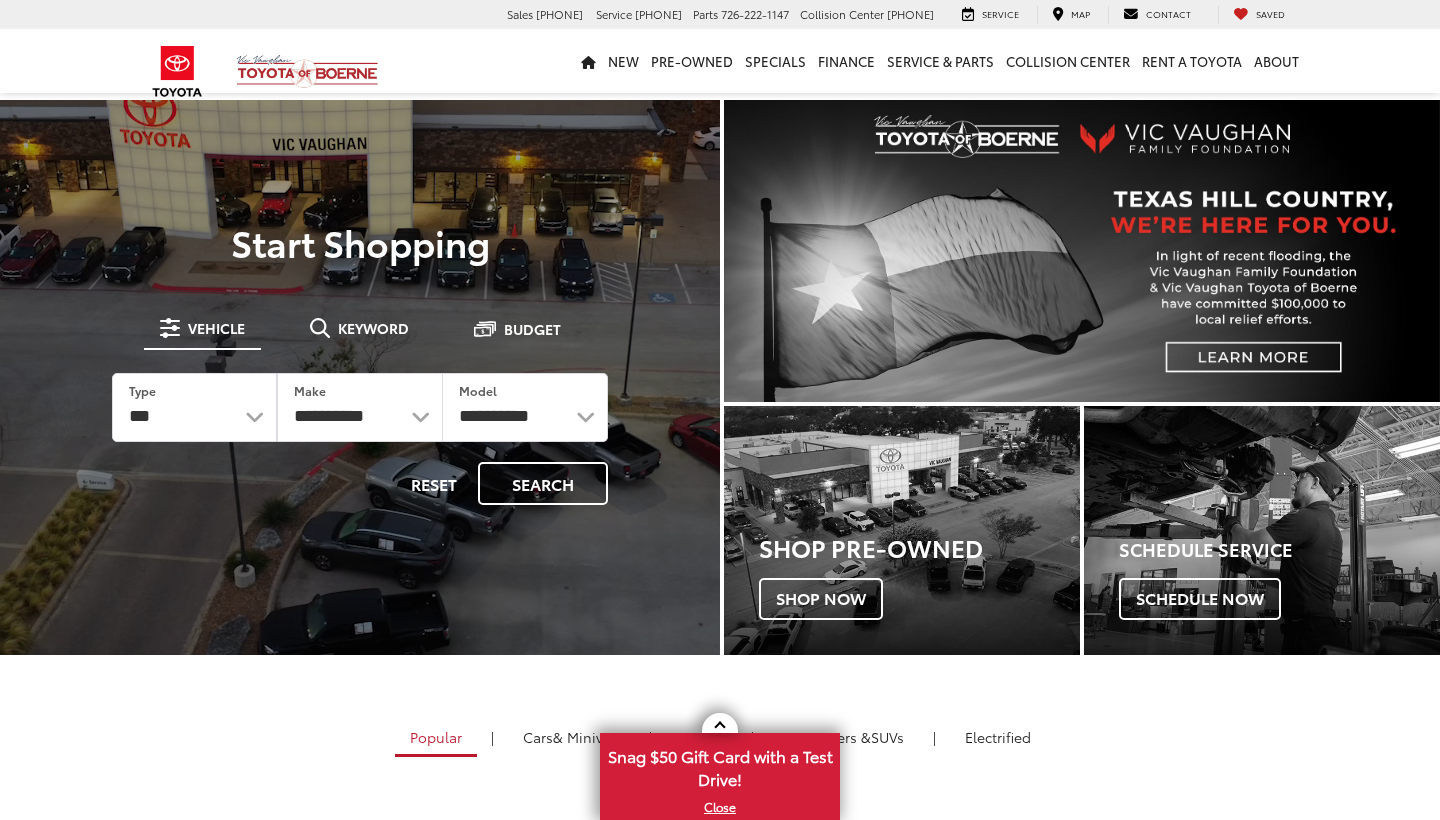 scroll, scrollTop: 0, scrollLeft: 0, axis: both 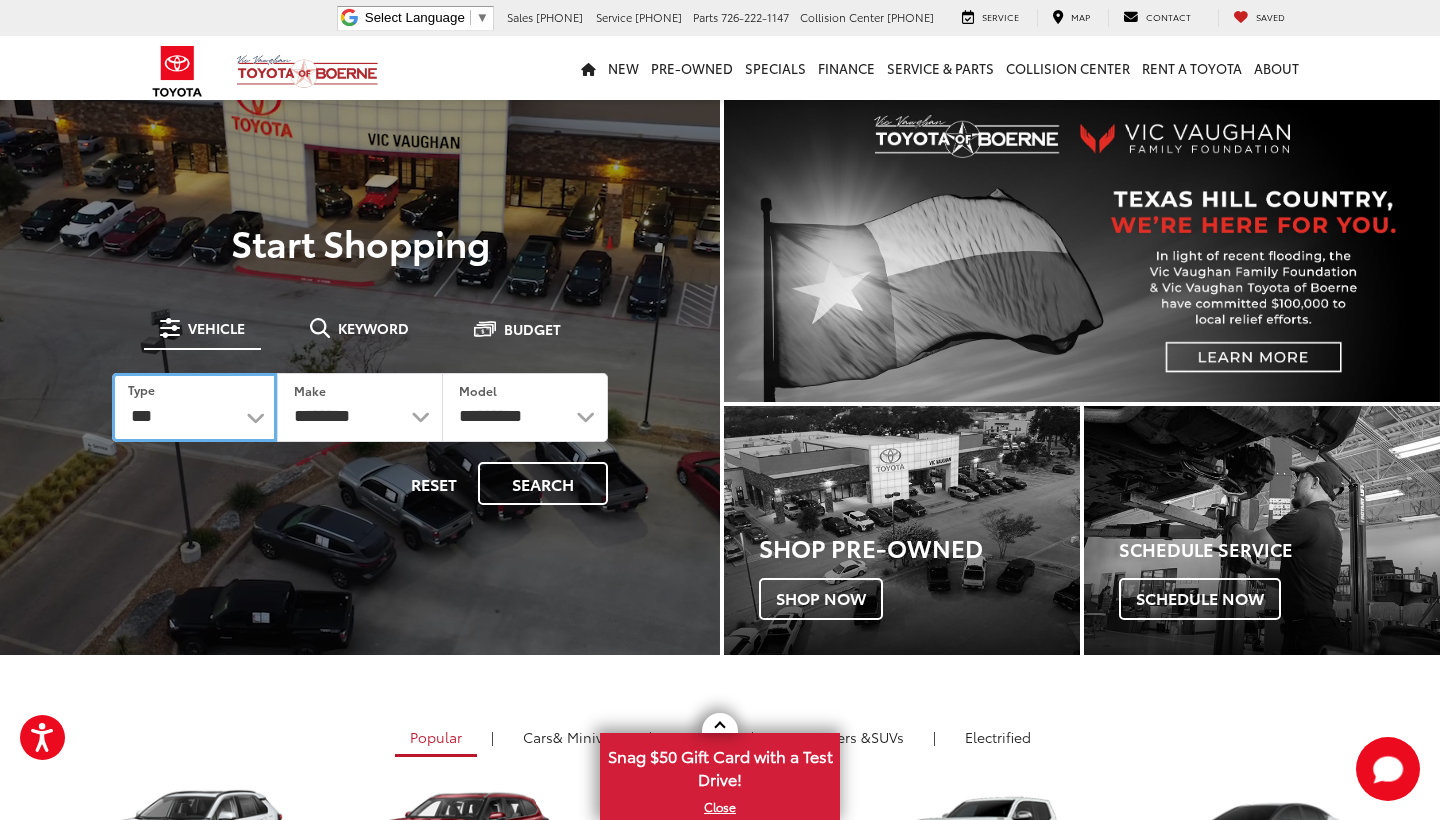 select on "******" 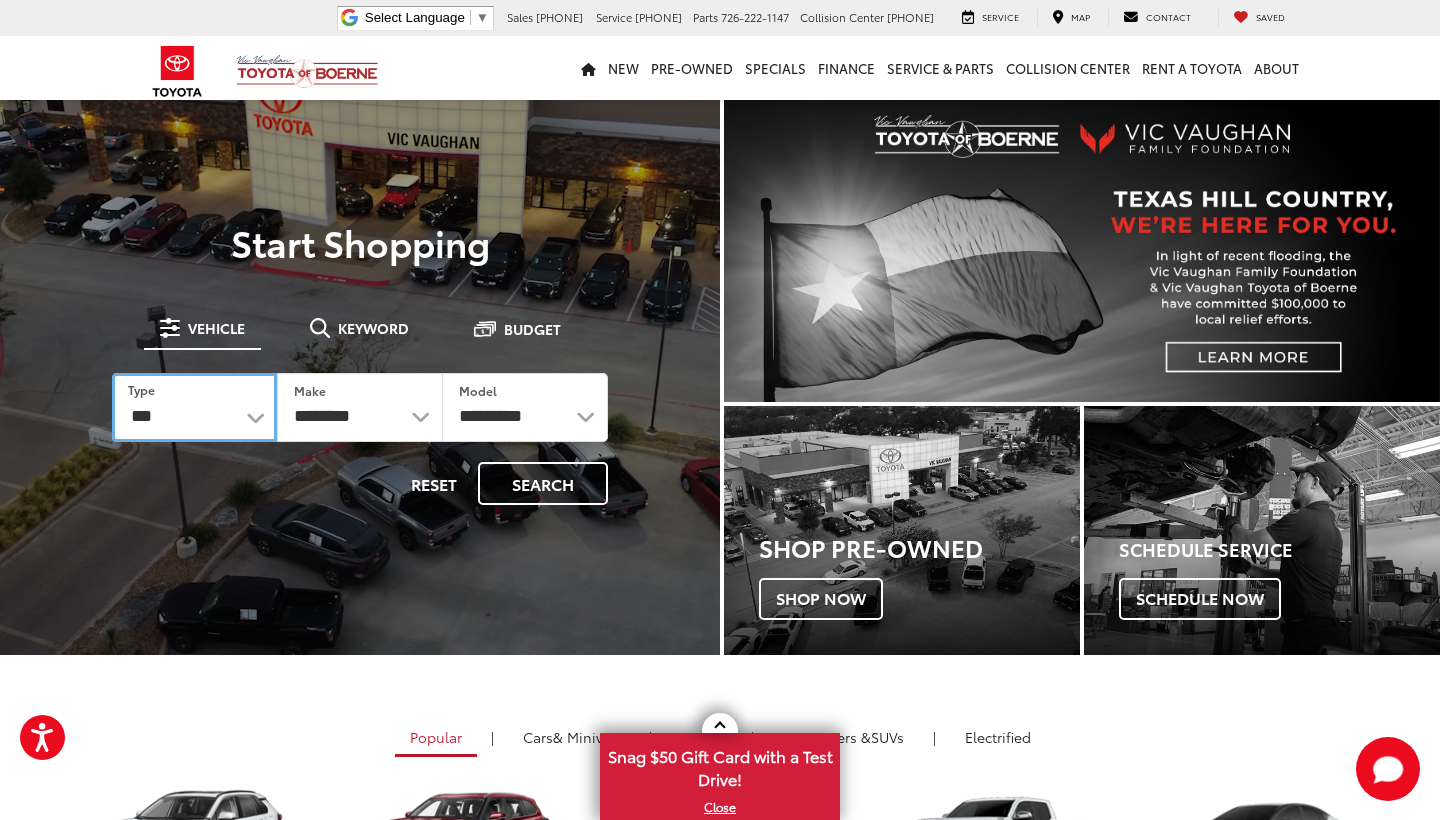 select on "******" 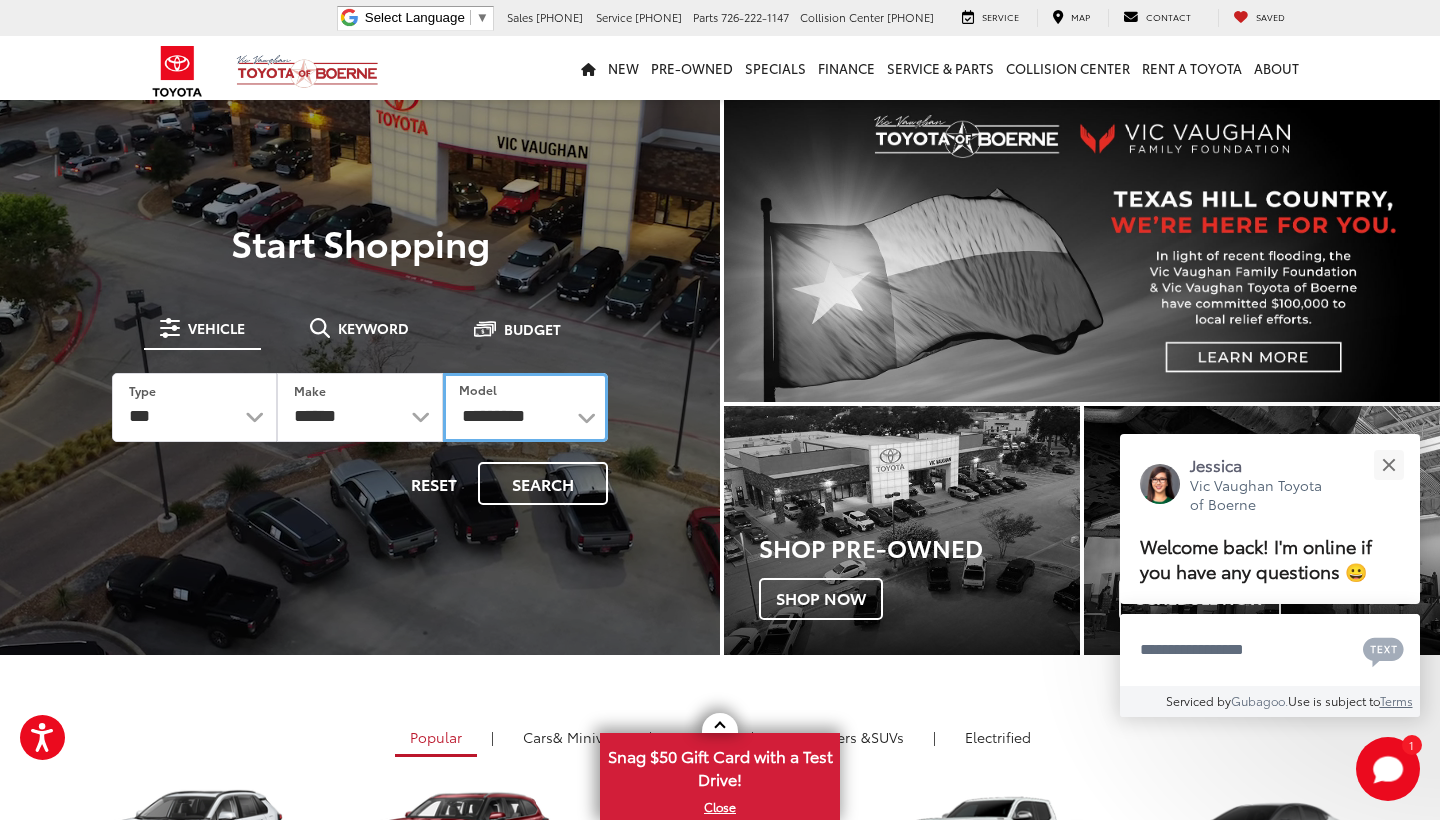 select on "*******" 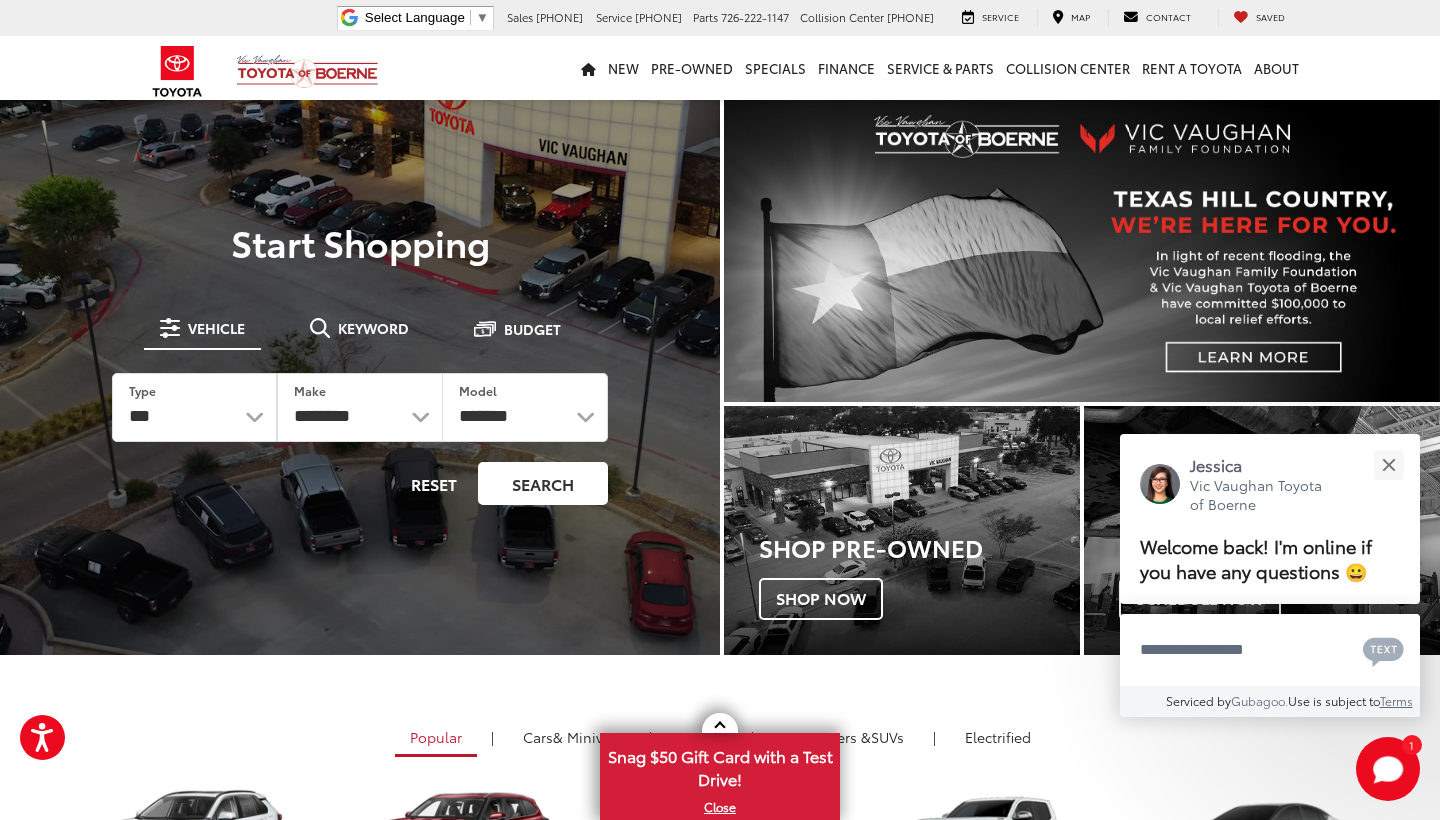 click on "Search" at bounding box center (543, 483) 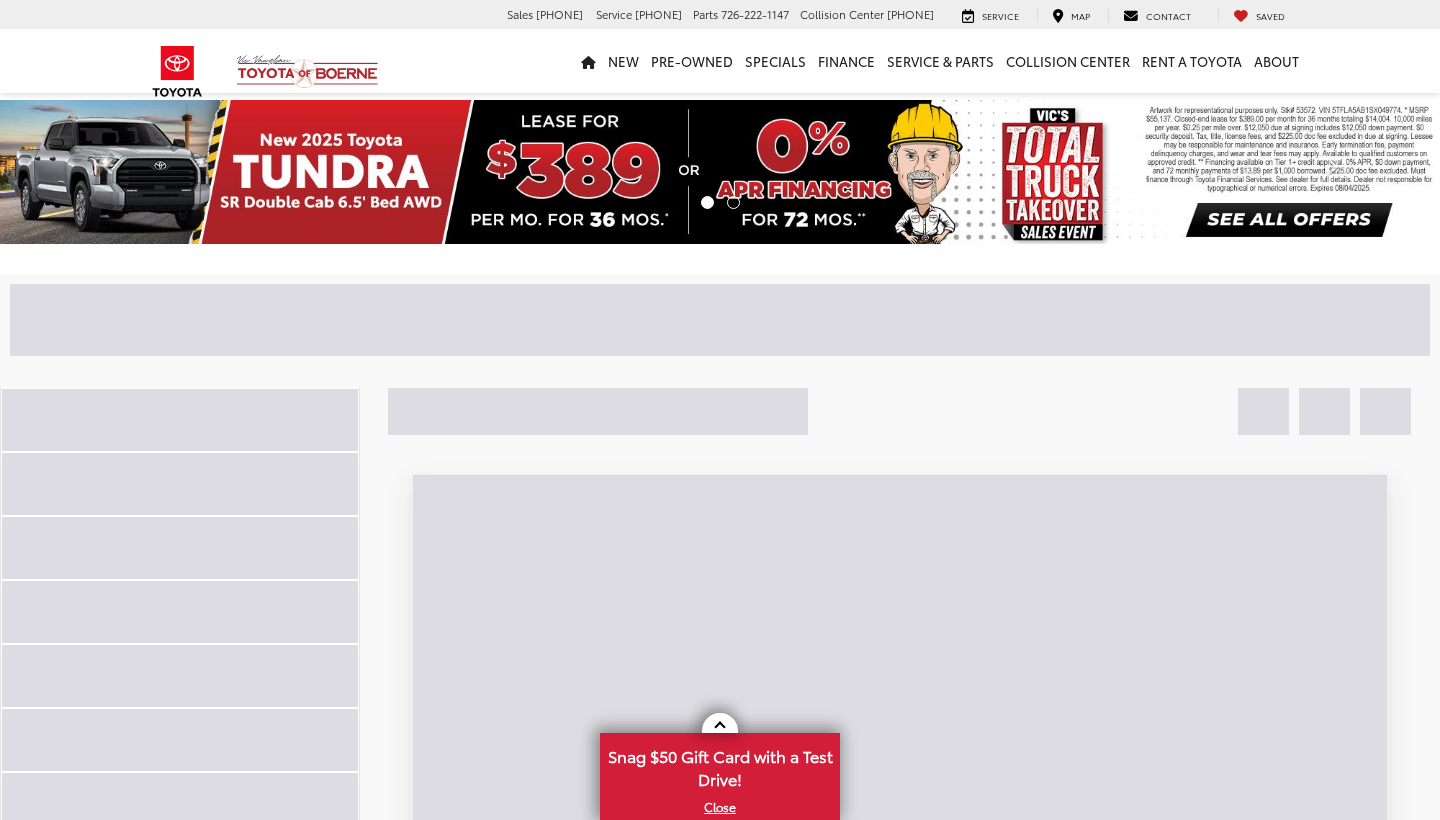 scroll, scrollTop: 0, scrollLeft: 0, axis: both 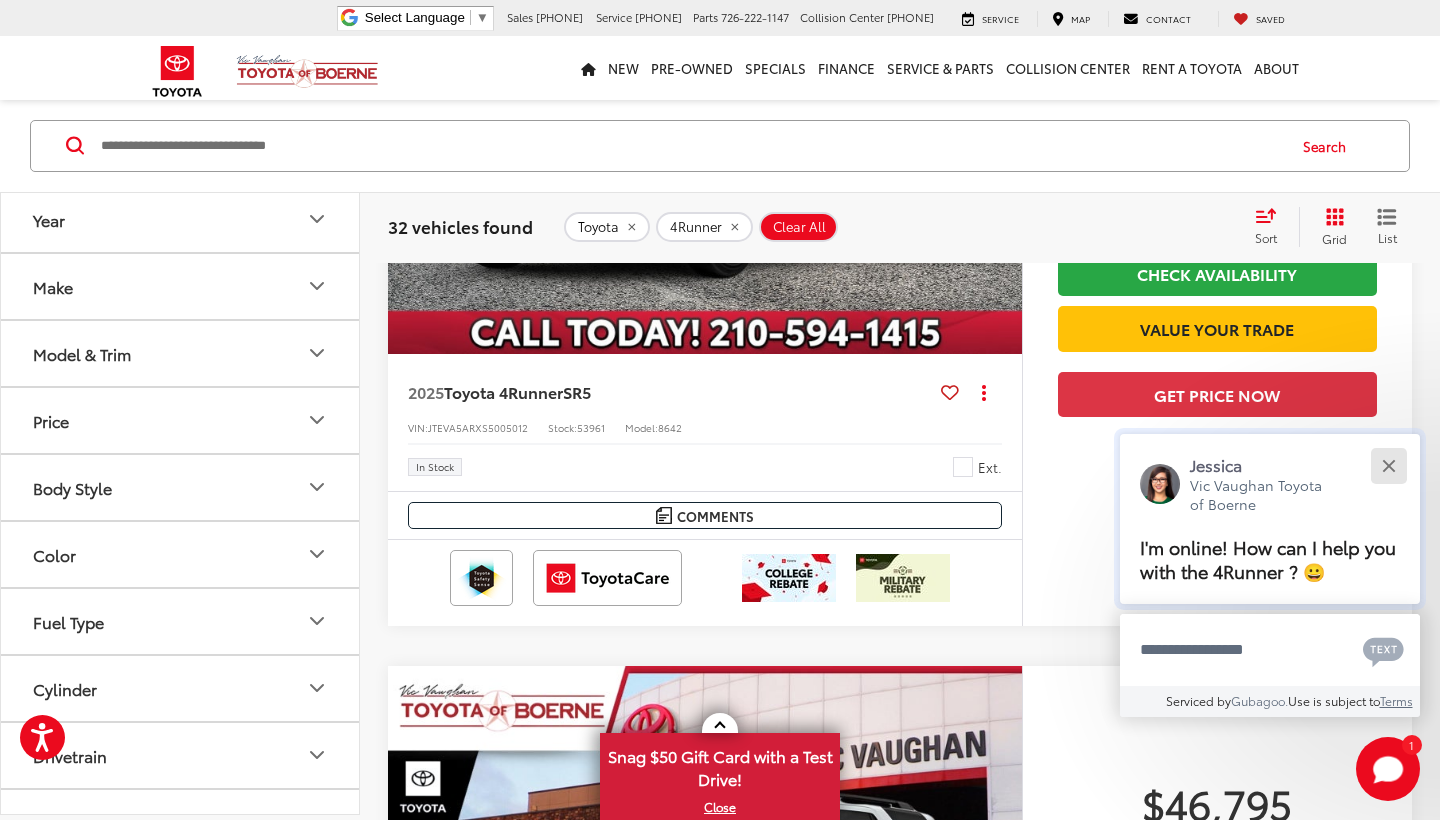 click at bounding box center (1388, 465) 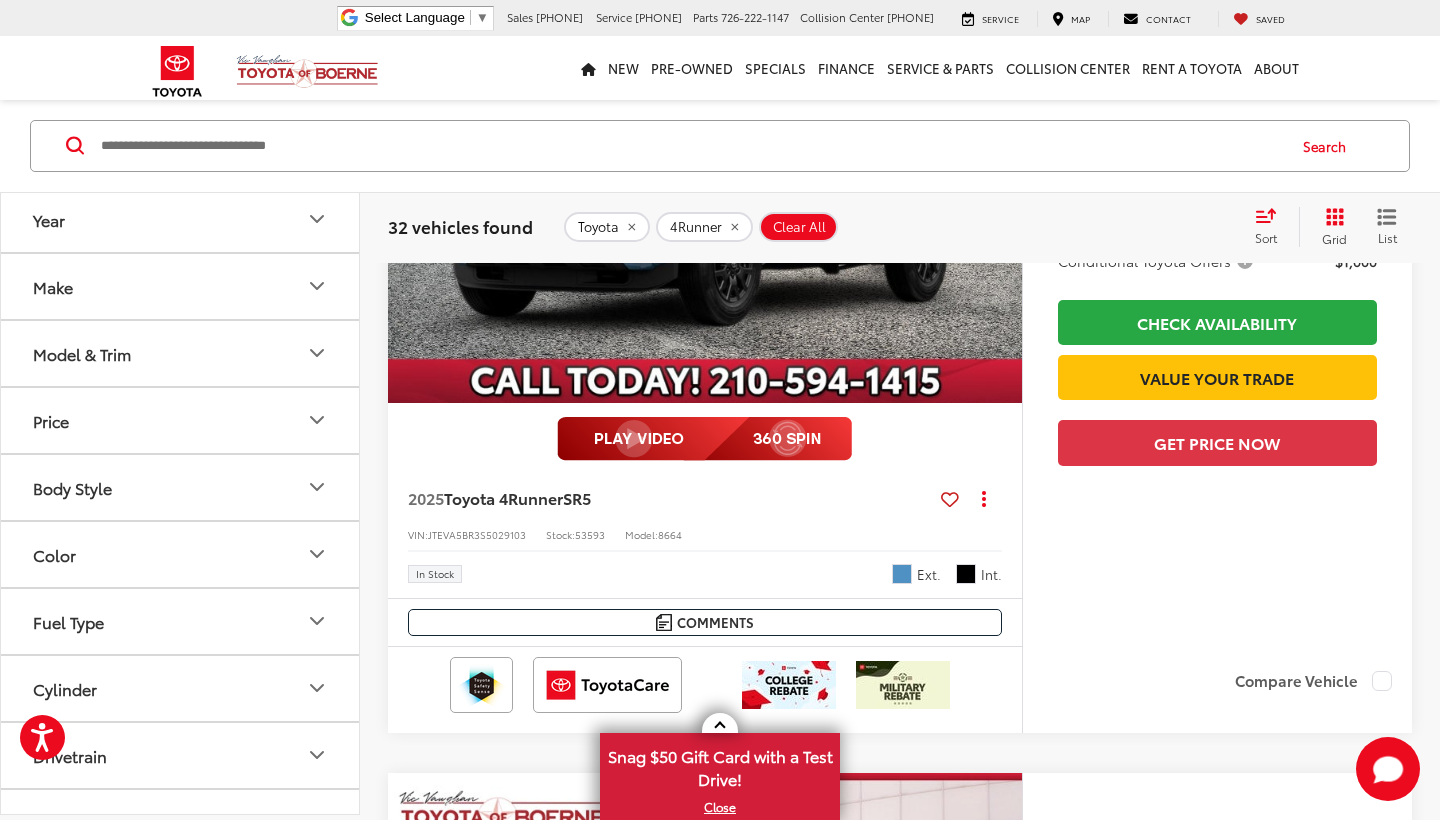 scroll, scrollTop: 8496, scrollLeft: 0, axis: vertical 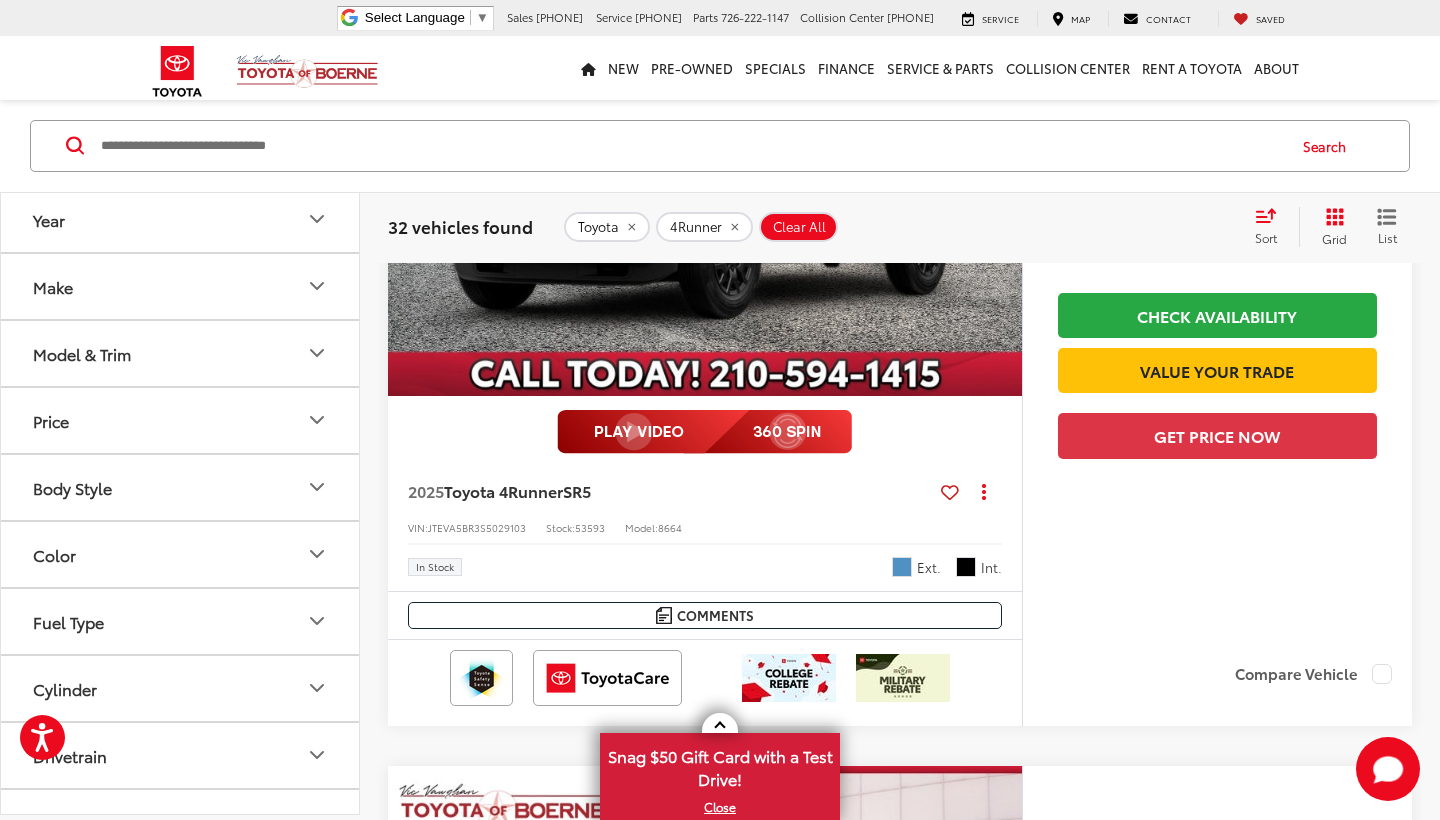 click at bounding box center (705, 159) 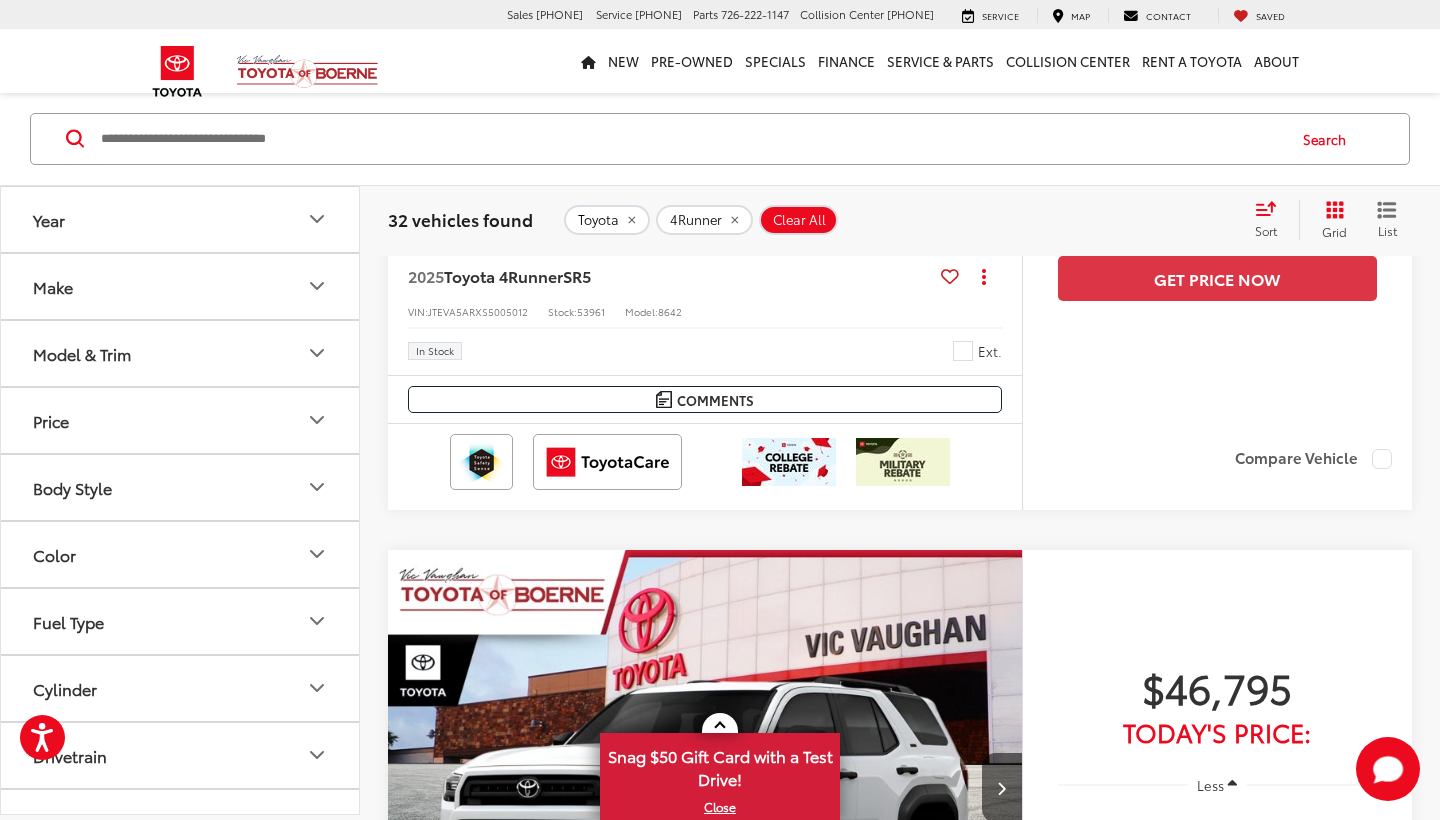 scroll, scrollTop: 4577, scrollLeft: 0, axis: vertical 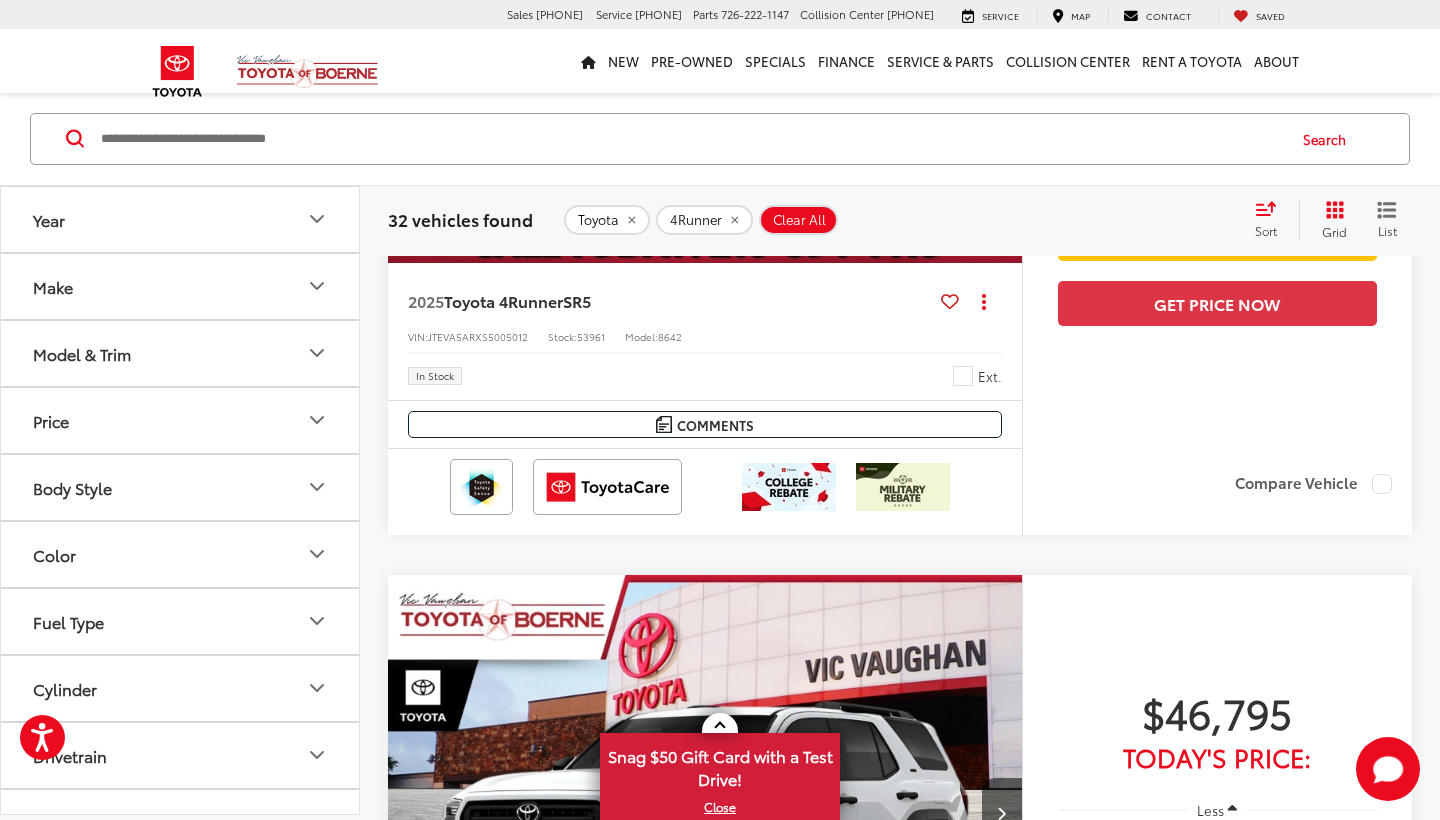 click at bounding box center [705, 26] 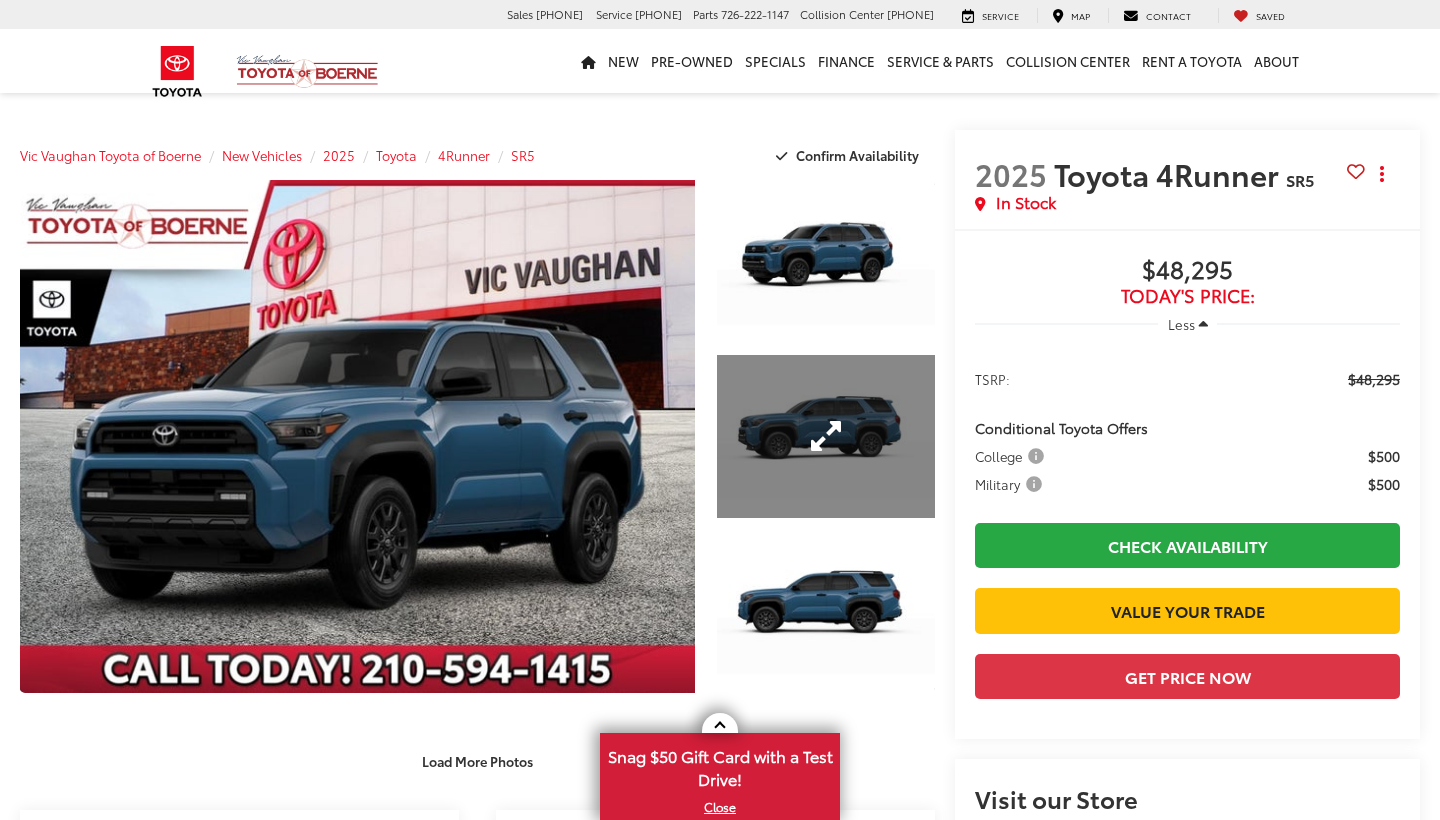 scroll, scrollTop: 0, scrollLeft: 0, axis: both 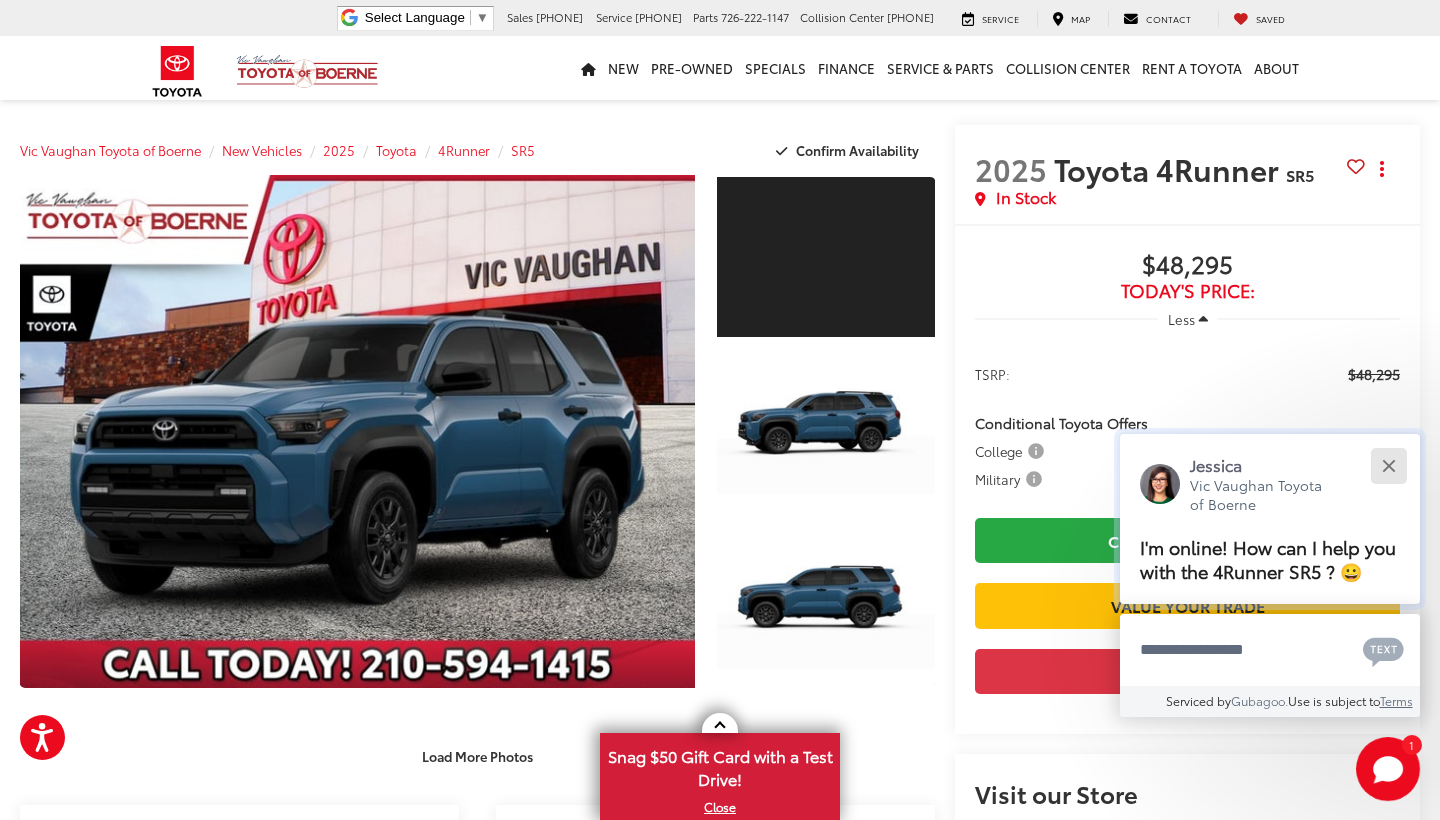 click at bounding box center [1388, 465] 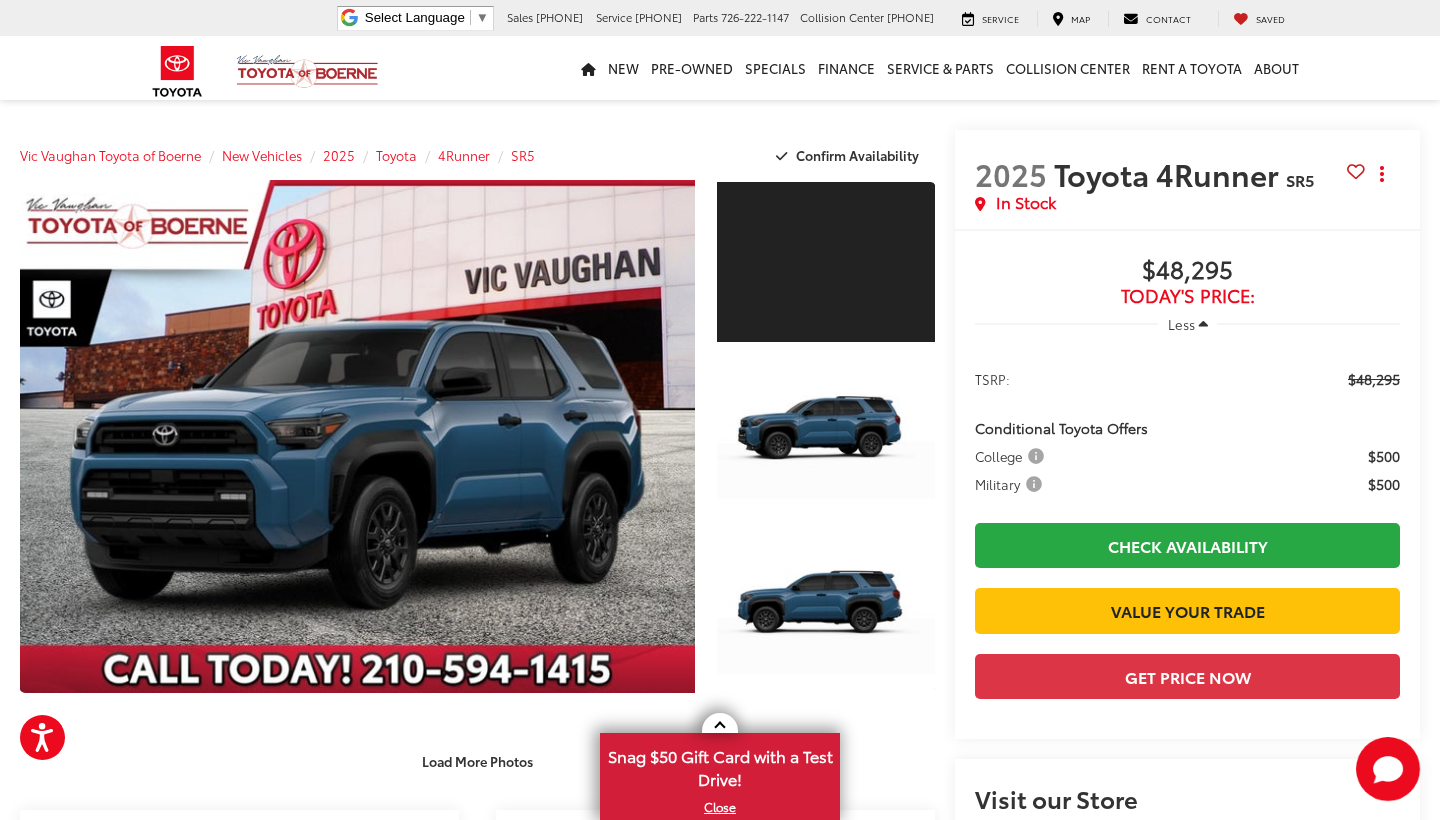 scroll, scrollTop: 0, scrollLeft: 0, axis: both 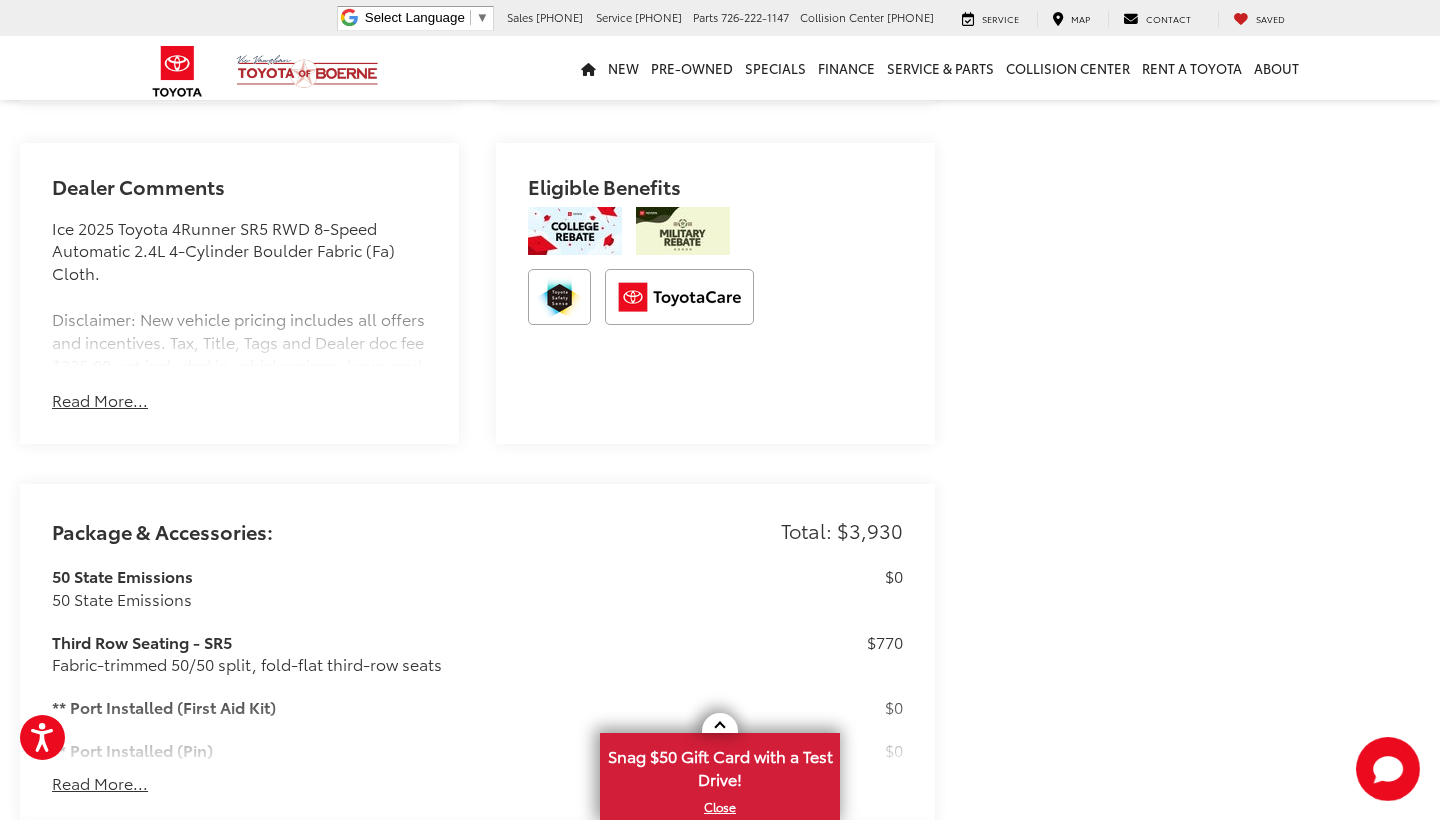 click on "Read More..." at bounding box center [100, 400] 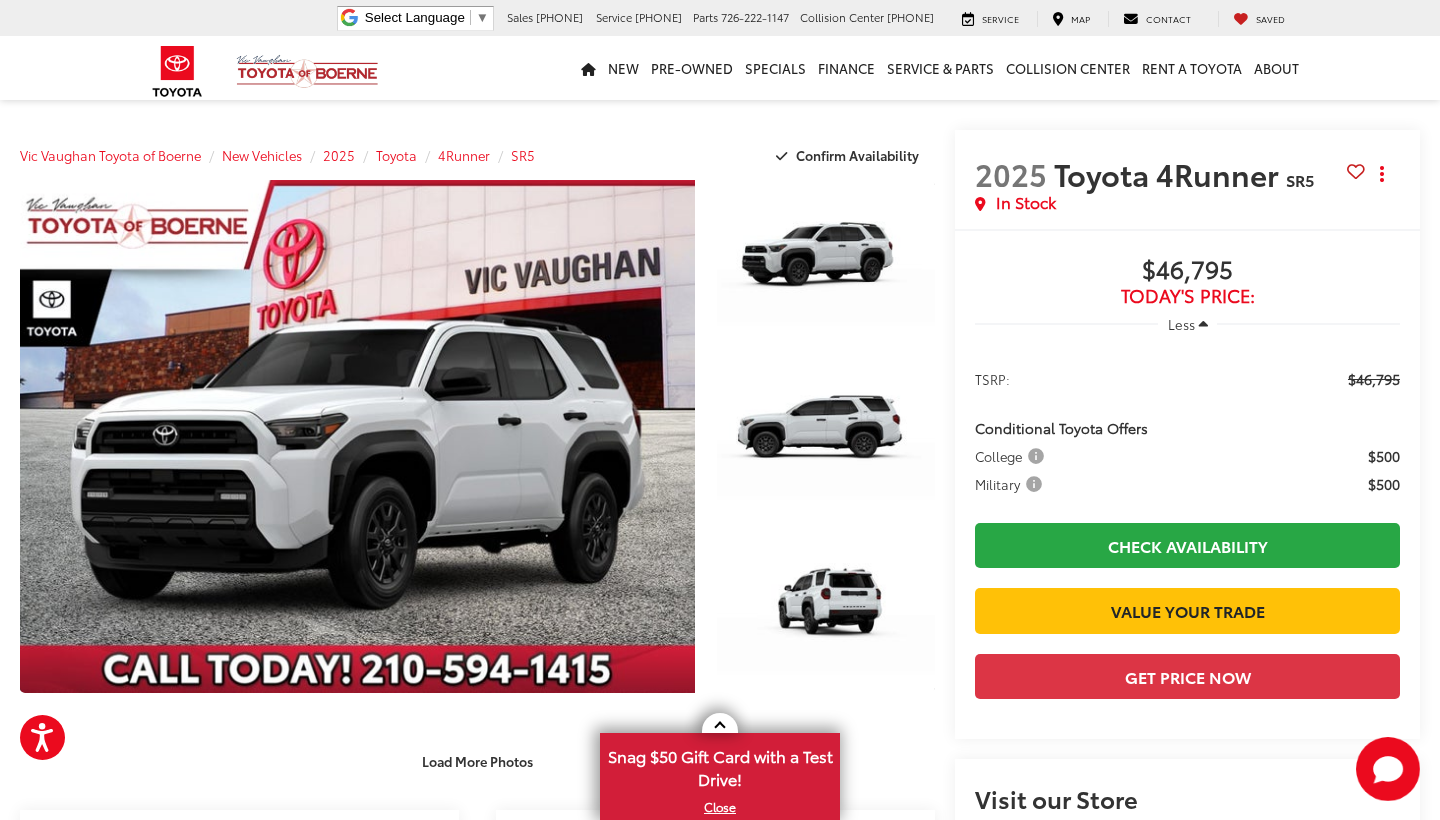 scroll, scrollTop: 0, scrollLeft: 0, axis: both 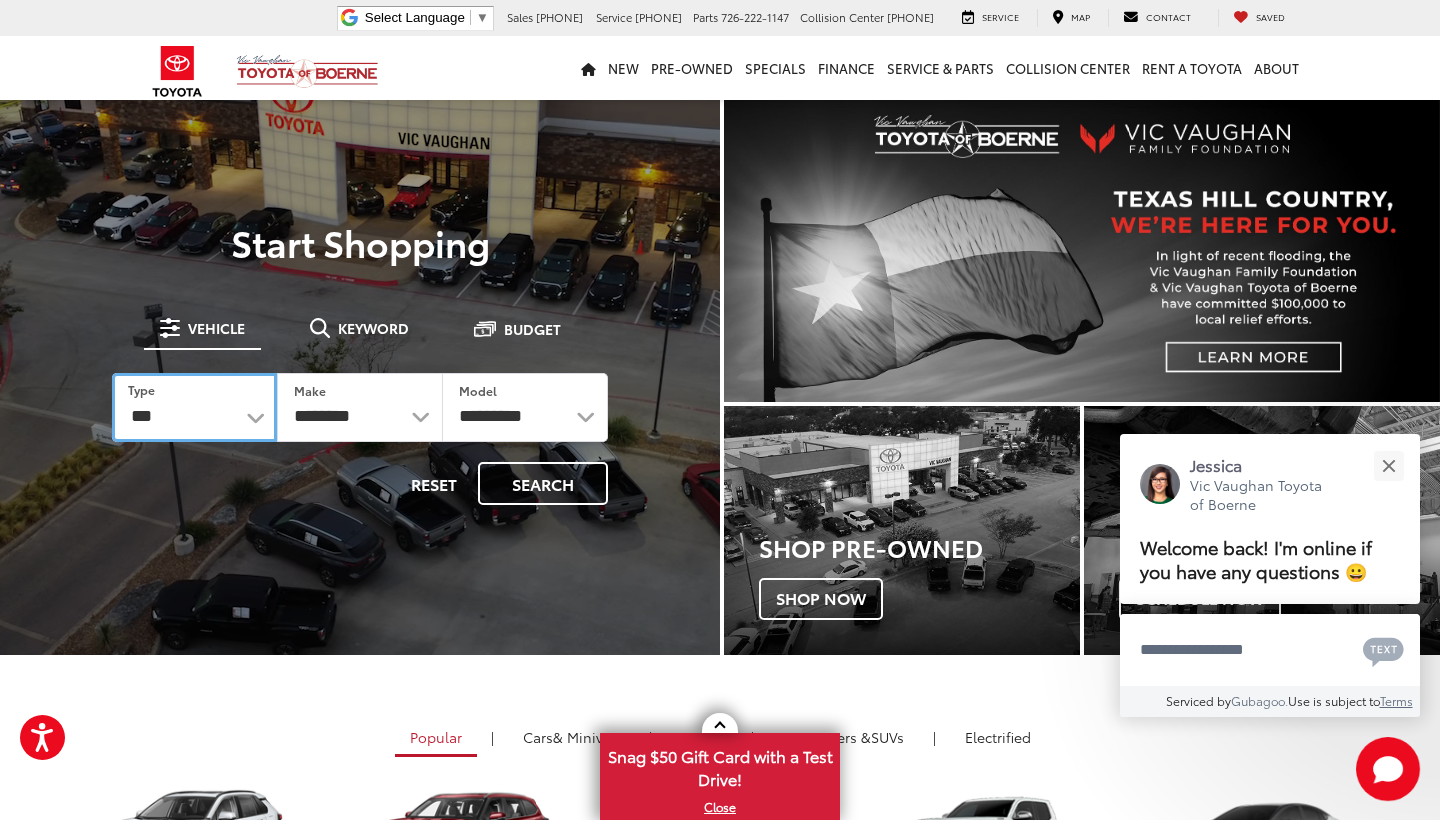 select on "******" 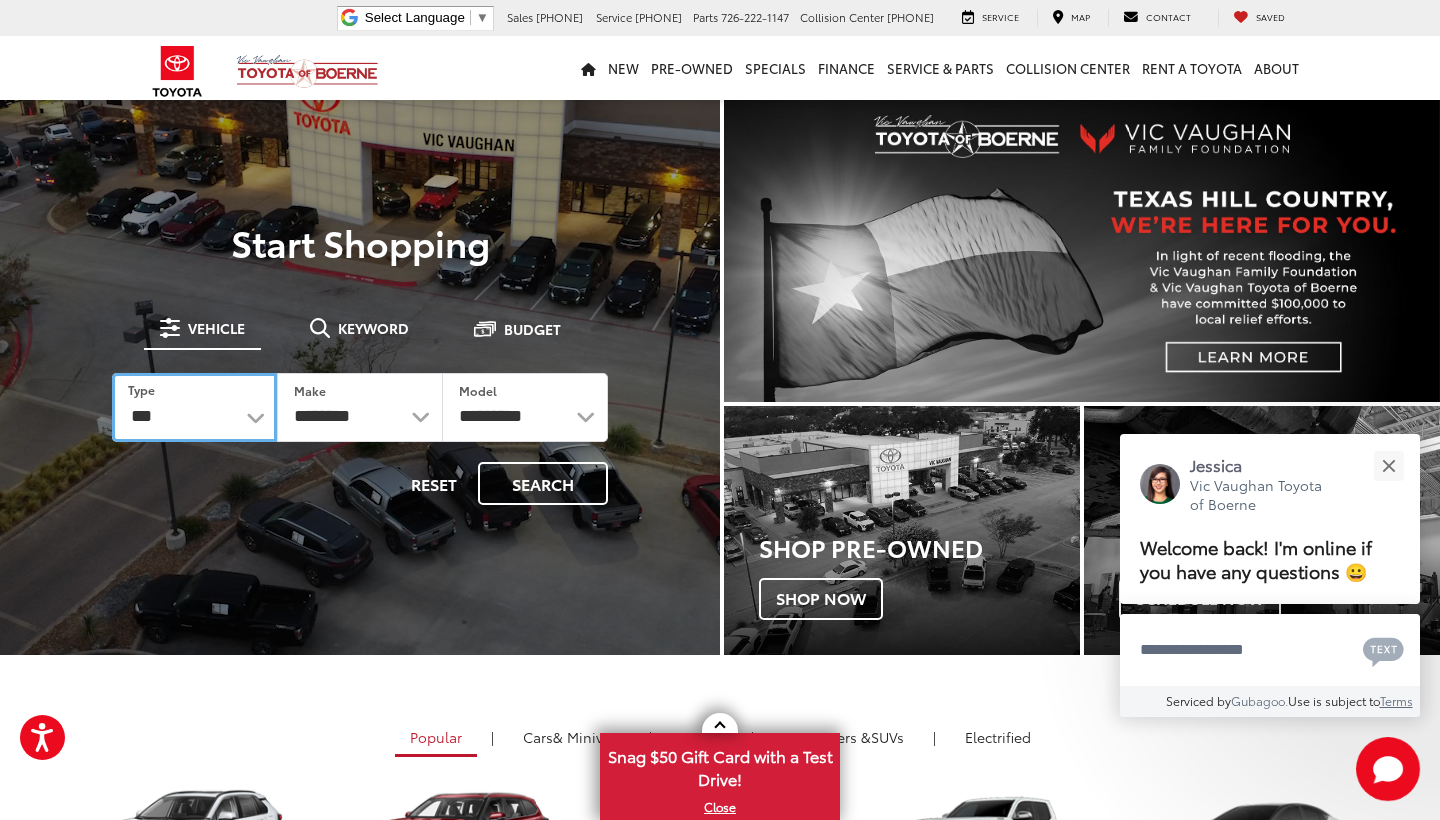 select on "******" 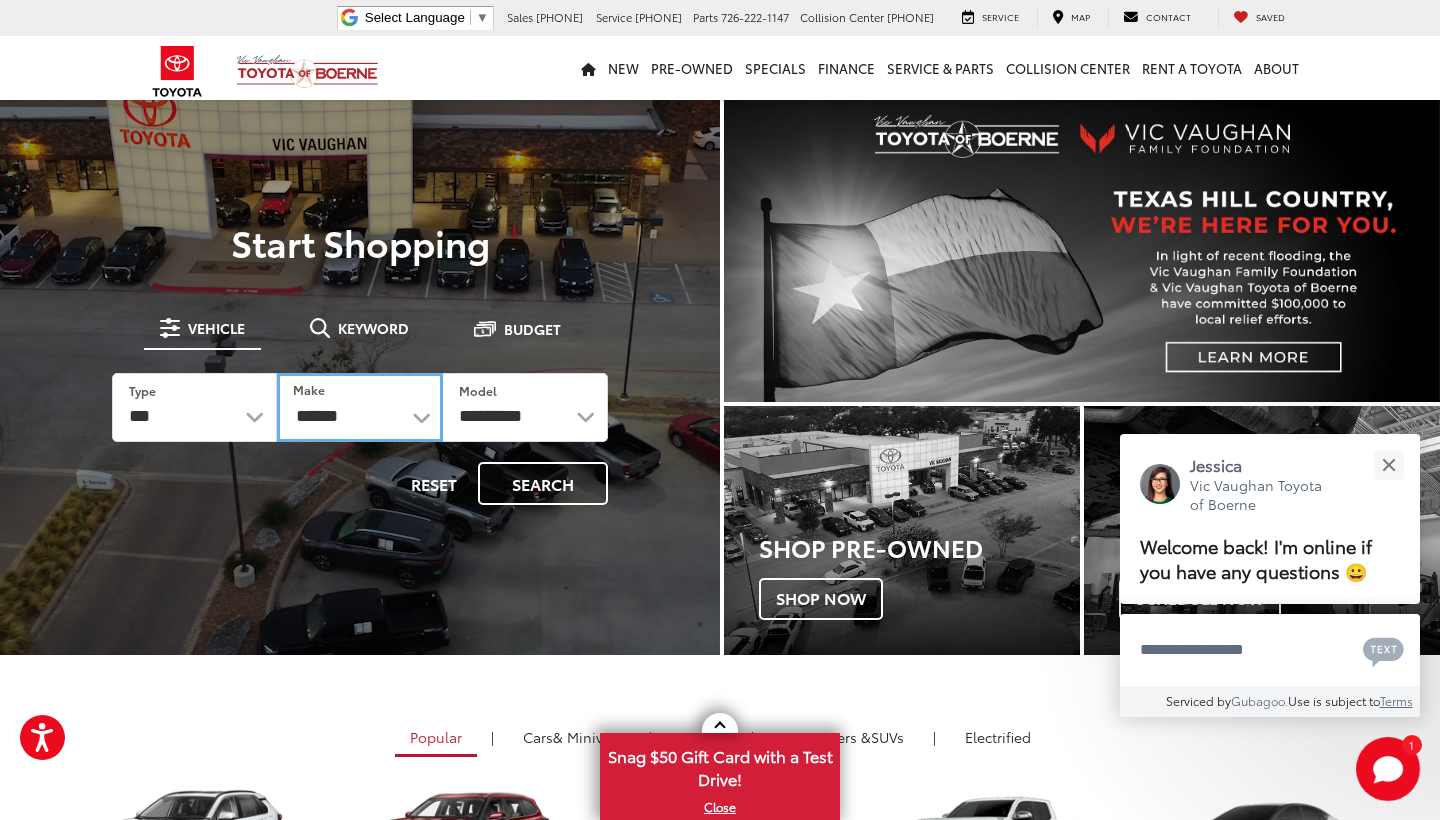 click on "******** ******" at bounding box center [359, 407] 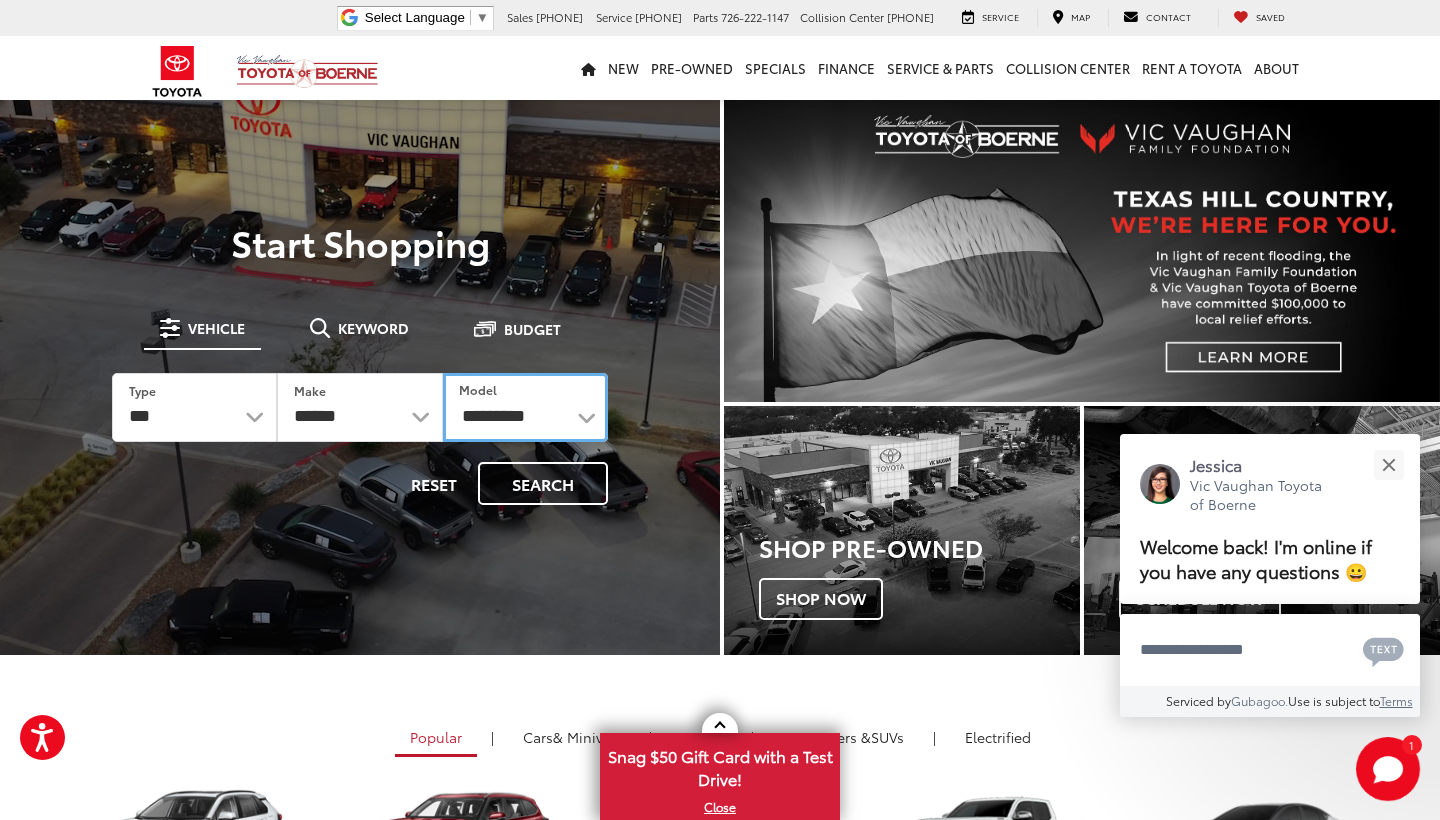 select on "*******" 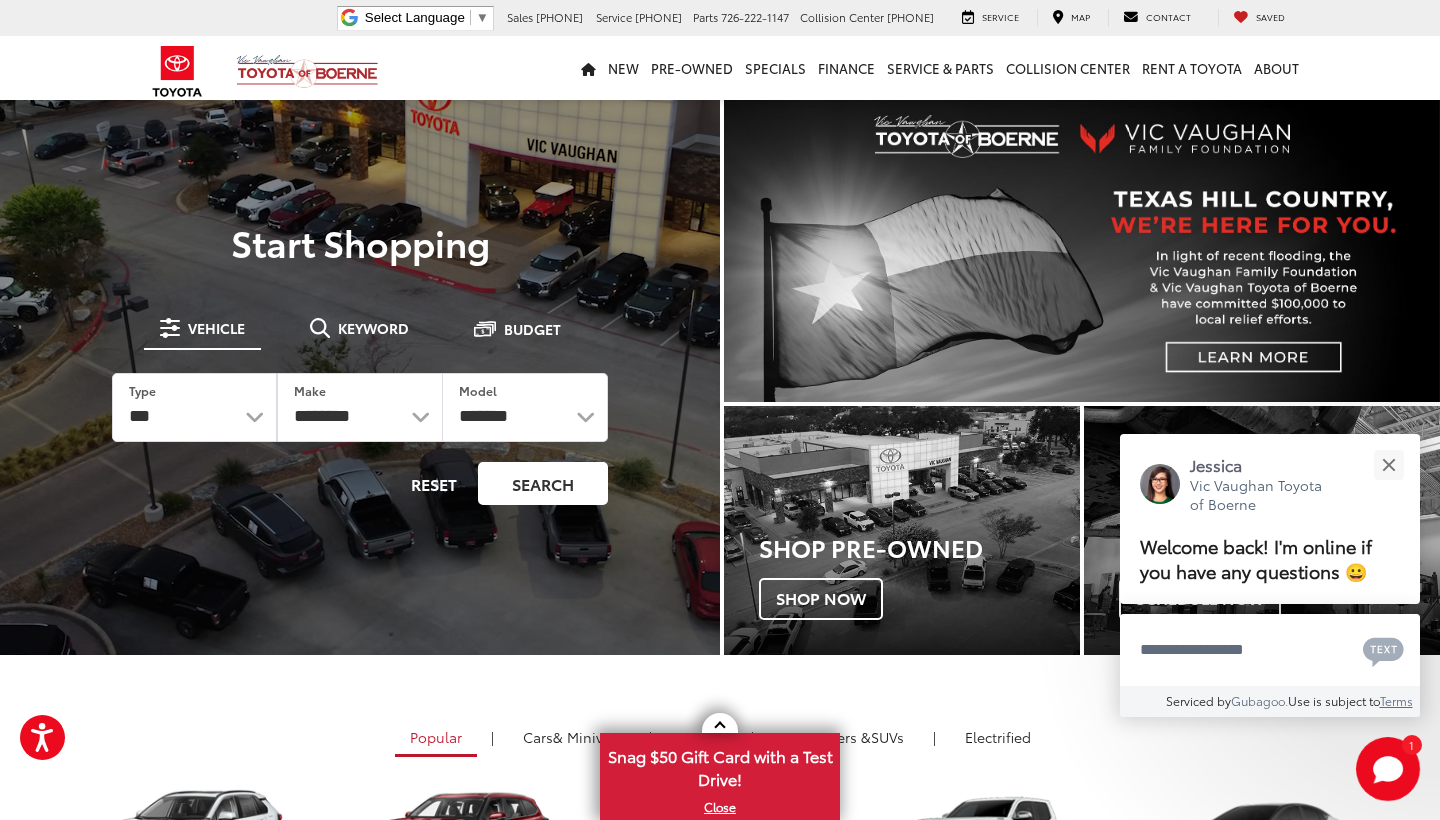 click on "Search" at bounding box center (543, 483) 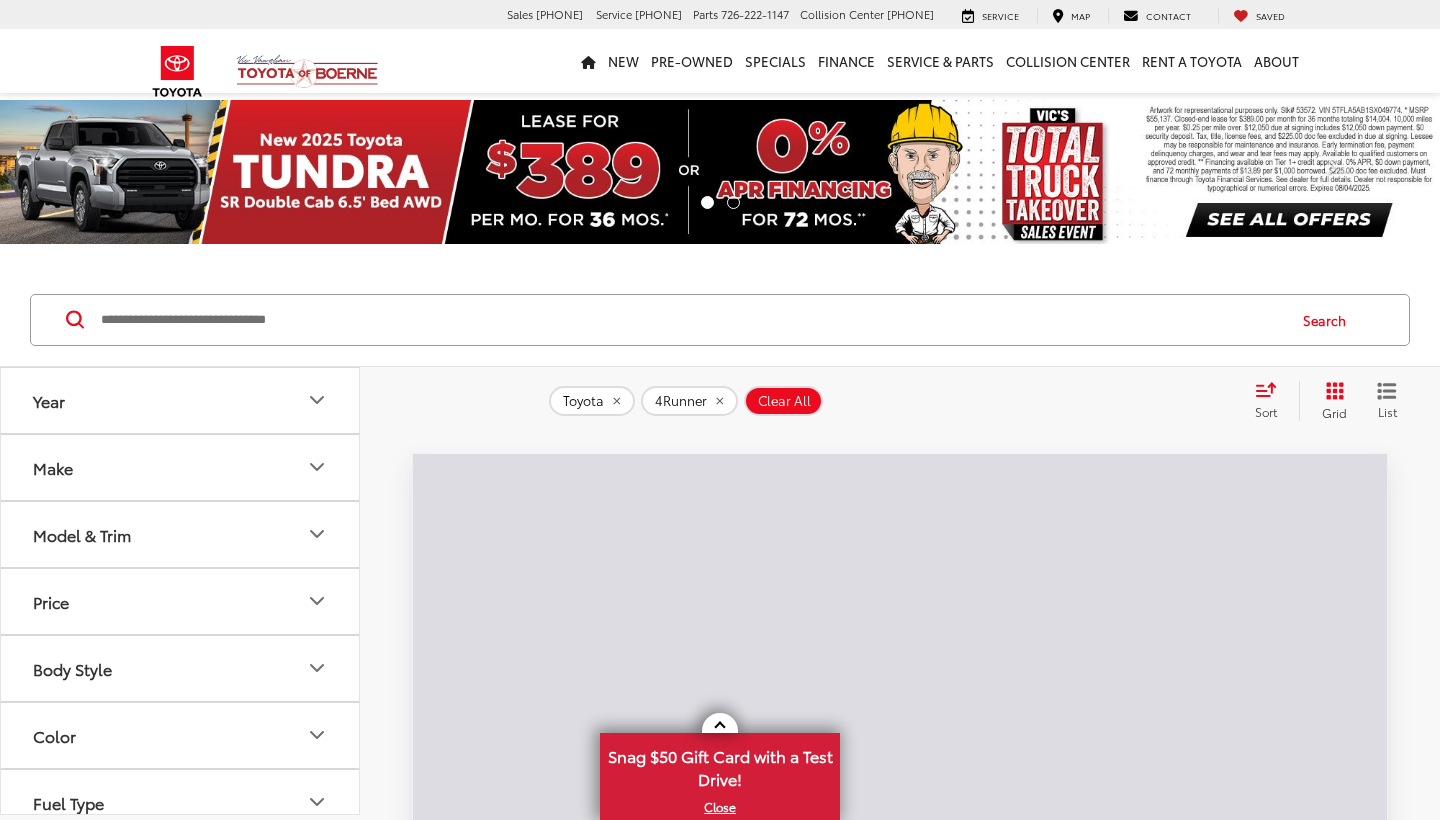 scroll, scrollTop: 0, scrollLeft: 0, axis: both 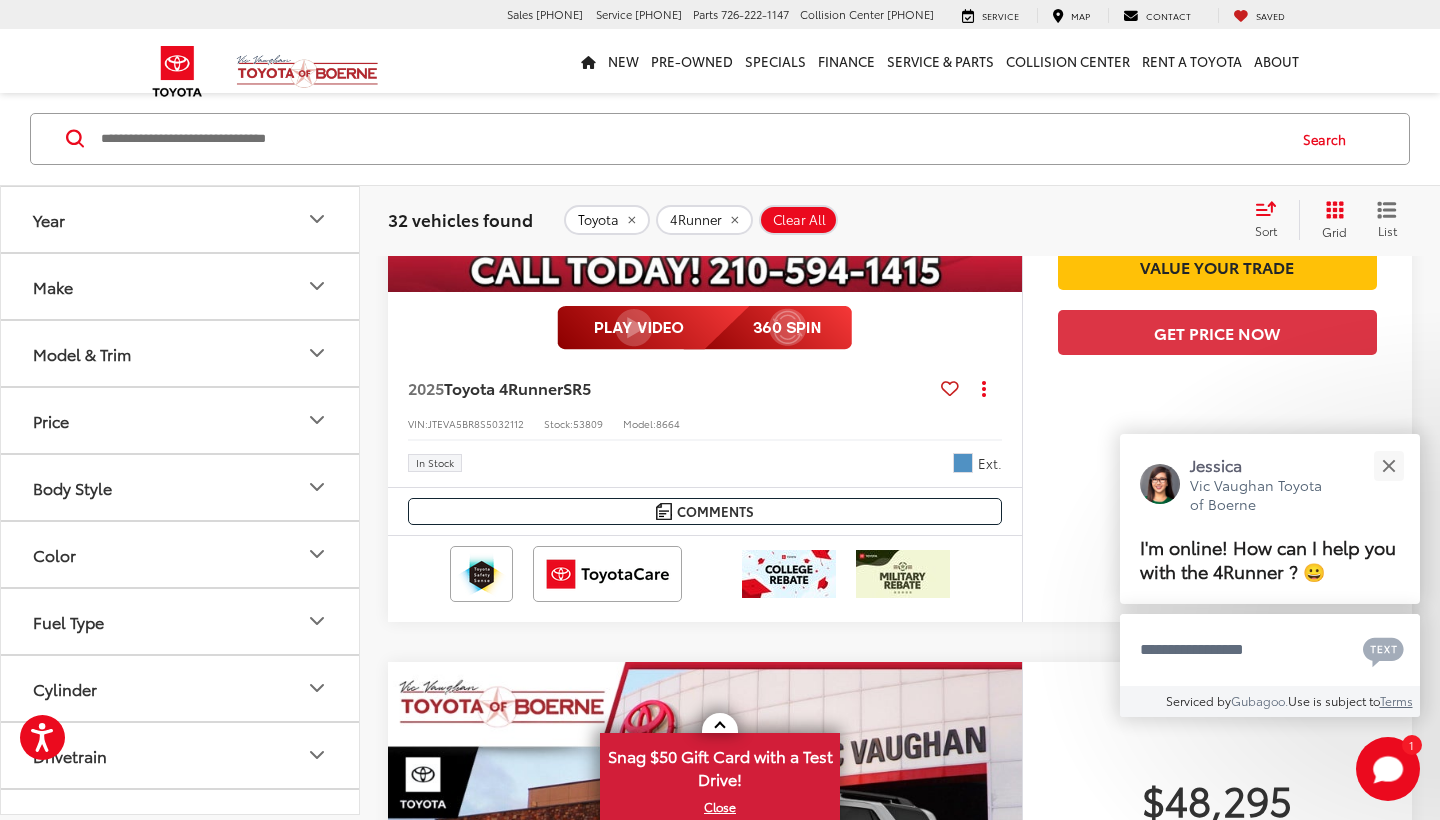 click at bounding box center (705, 55) 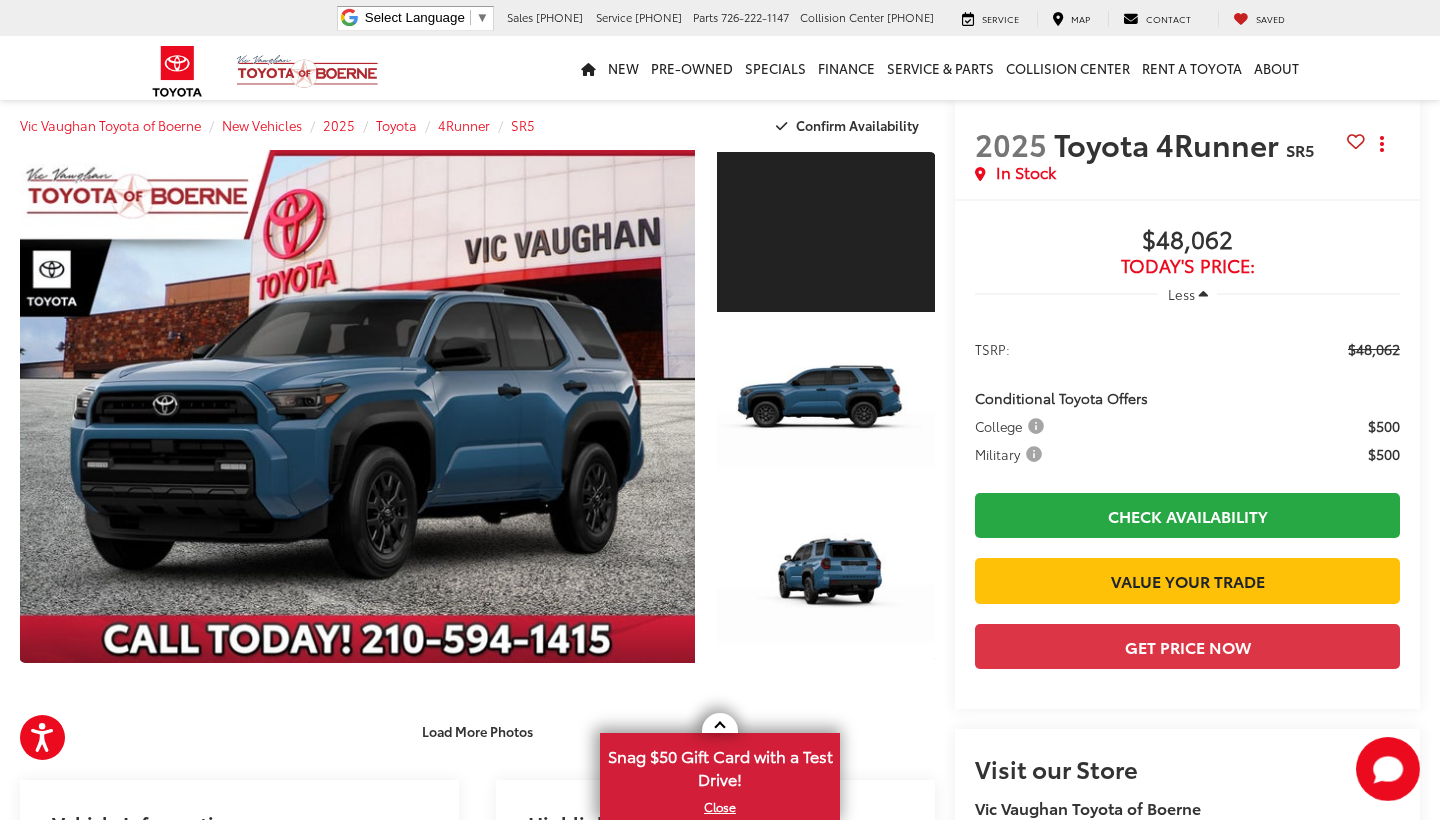 scroll, scrollTop: 821, scrollLeft: 0, axis: vertical 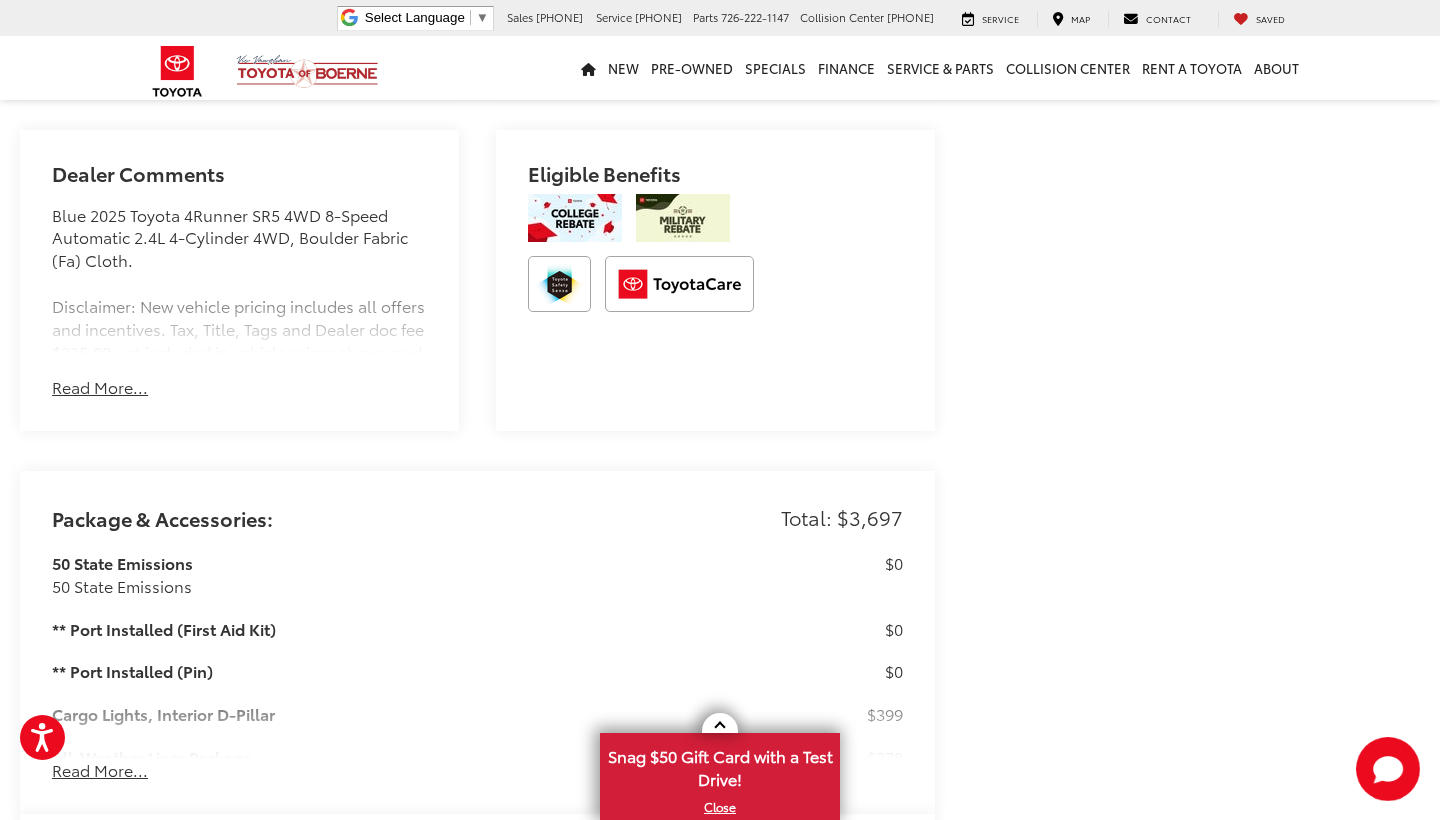 click on "Read More..." at bounding box center (100, 387) 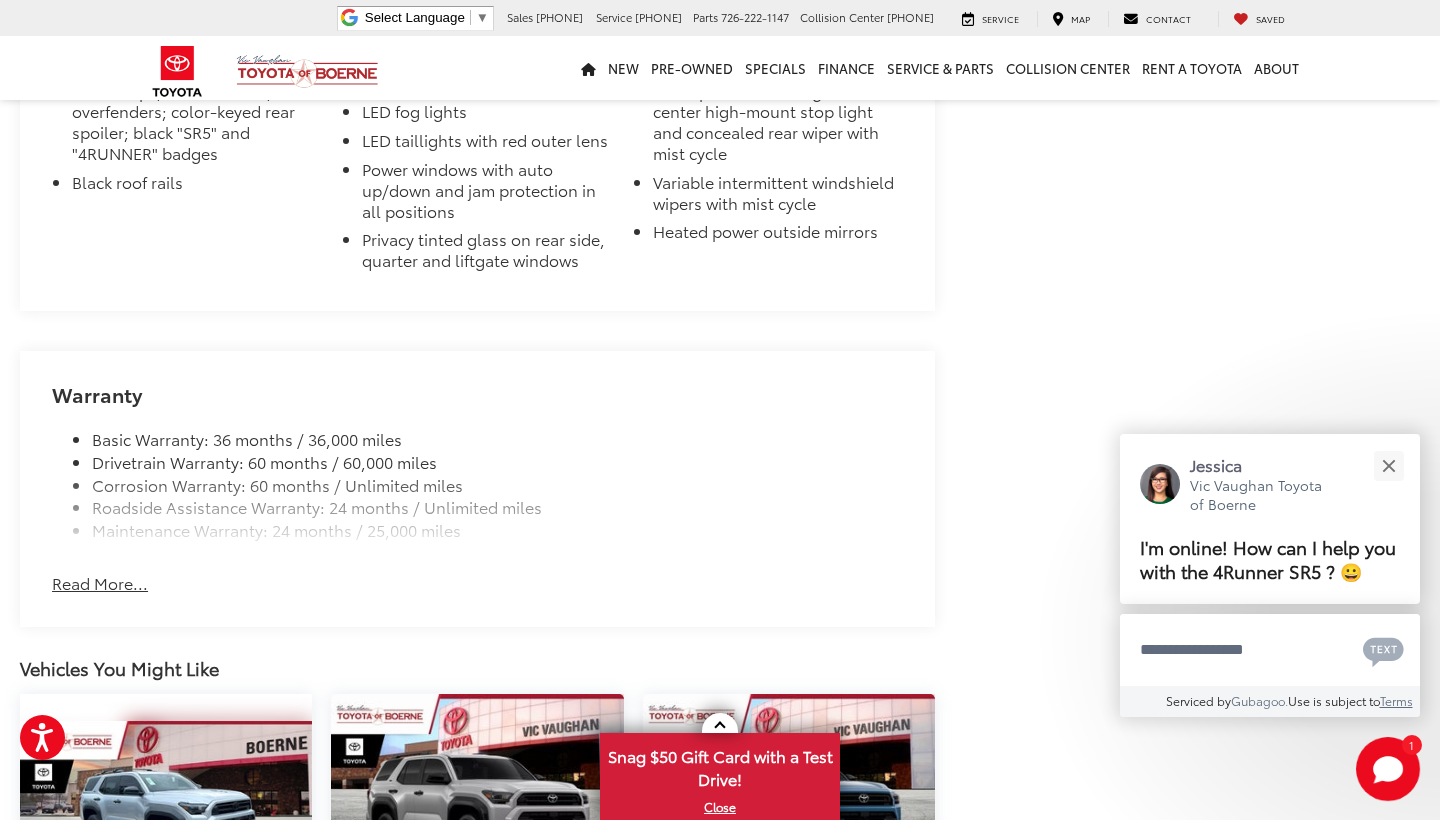 scroll, scrollTop: 2427, scrollLeft: 0, axis: vertical 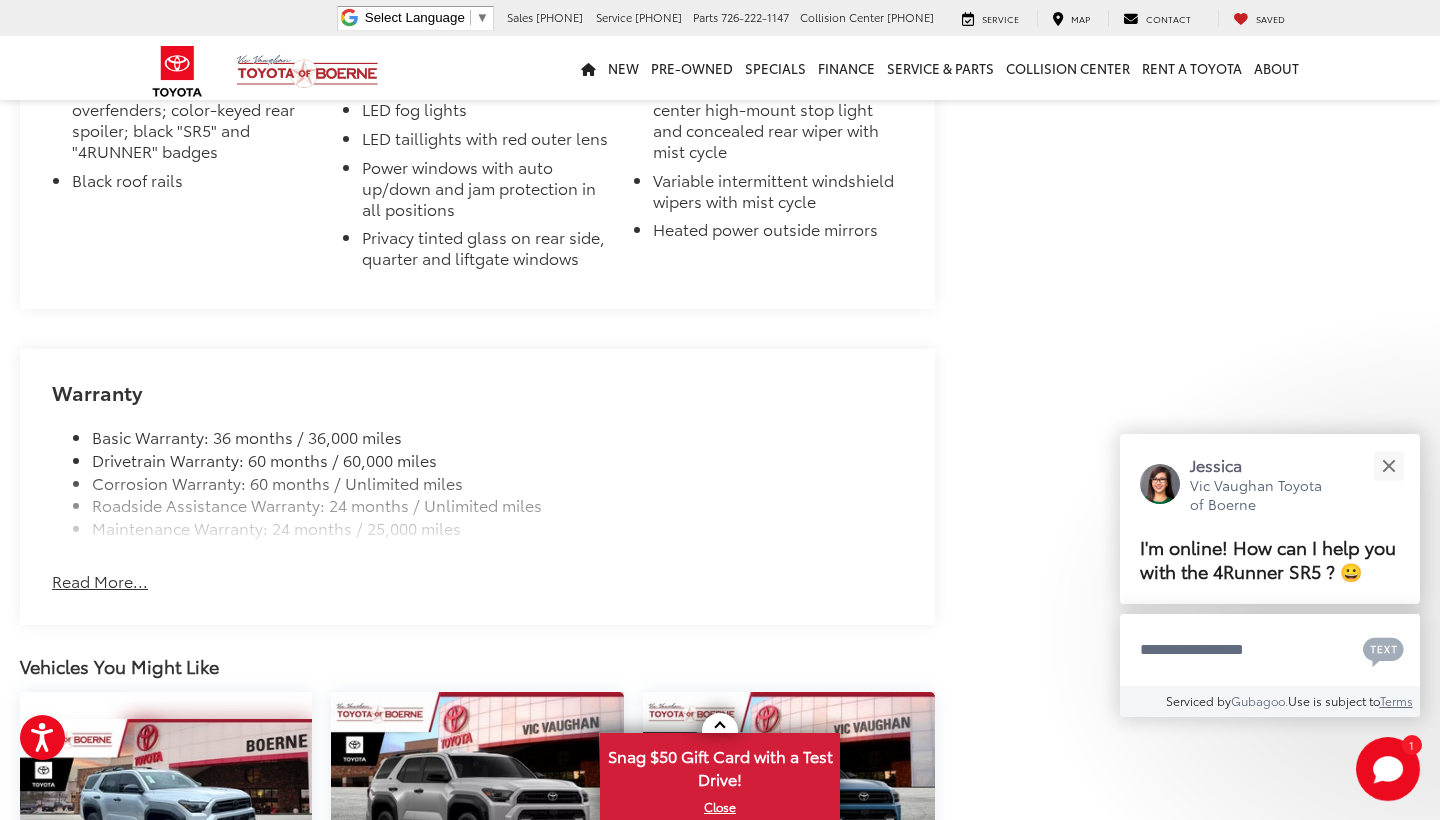 click on "Read More..." at bounding box center (100, 581) 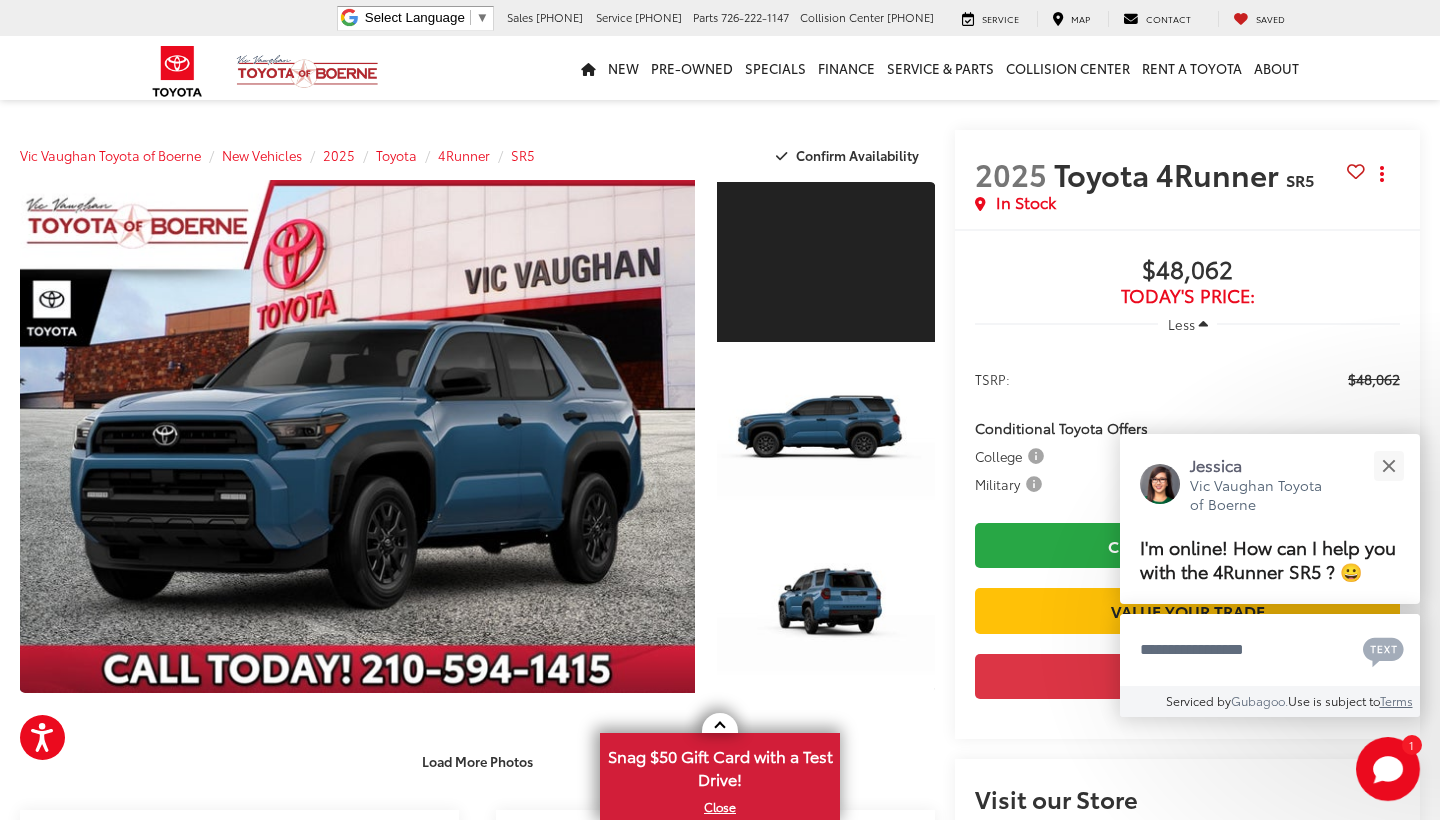 scroll, scrollTop: 0, scrollLeft: 0, axis: both 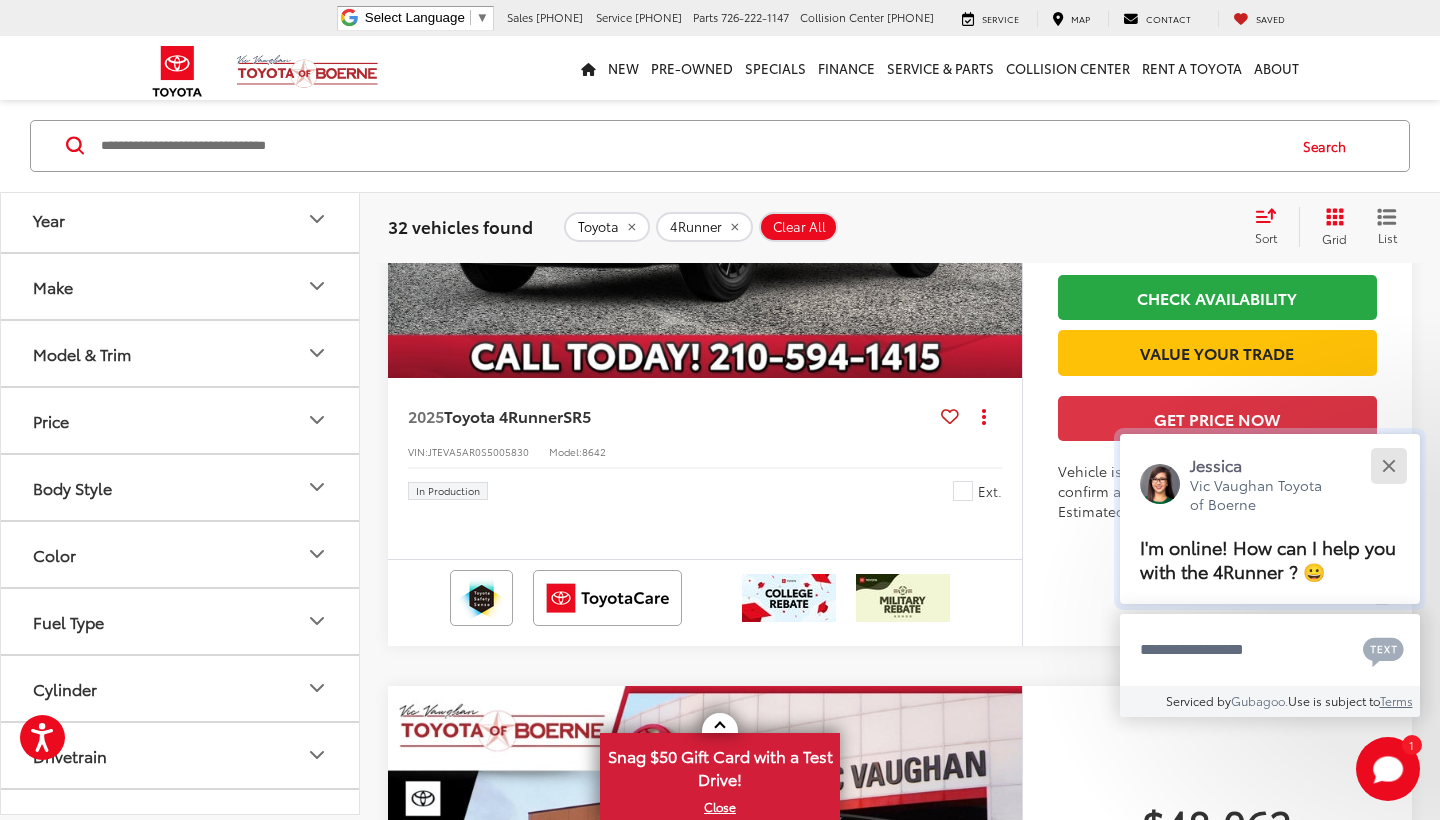 click at bounding box center (1388, 465) 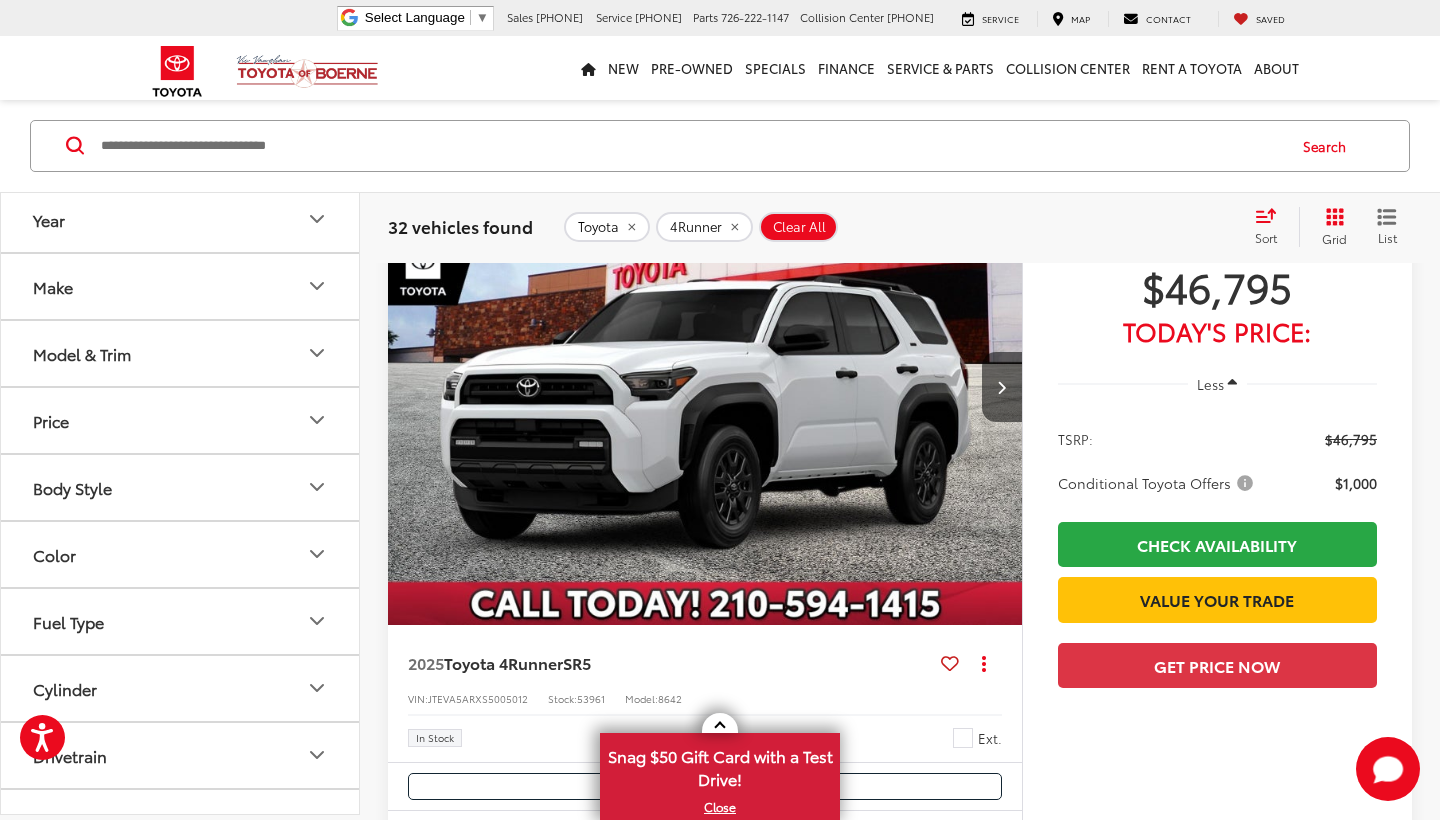 scroll, scrollTop: 4216, scrollLeft: 0, axis: vertical 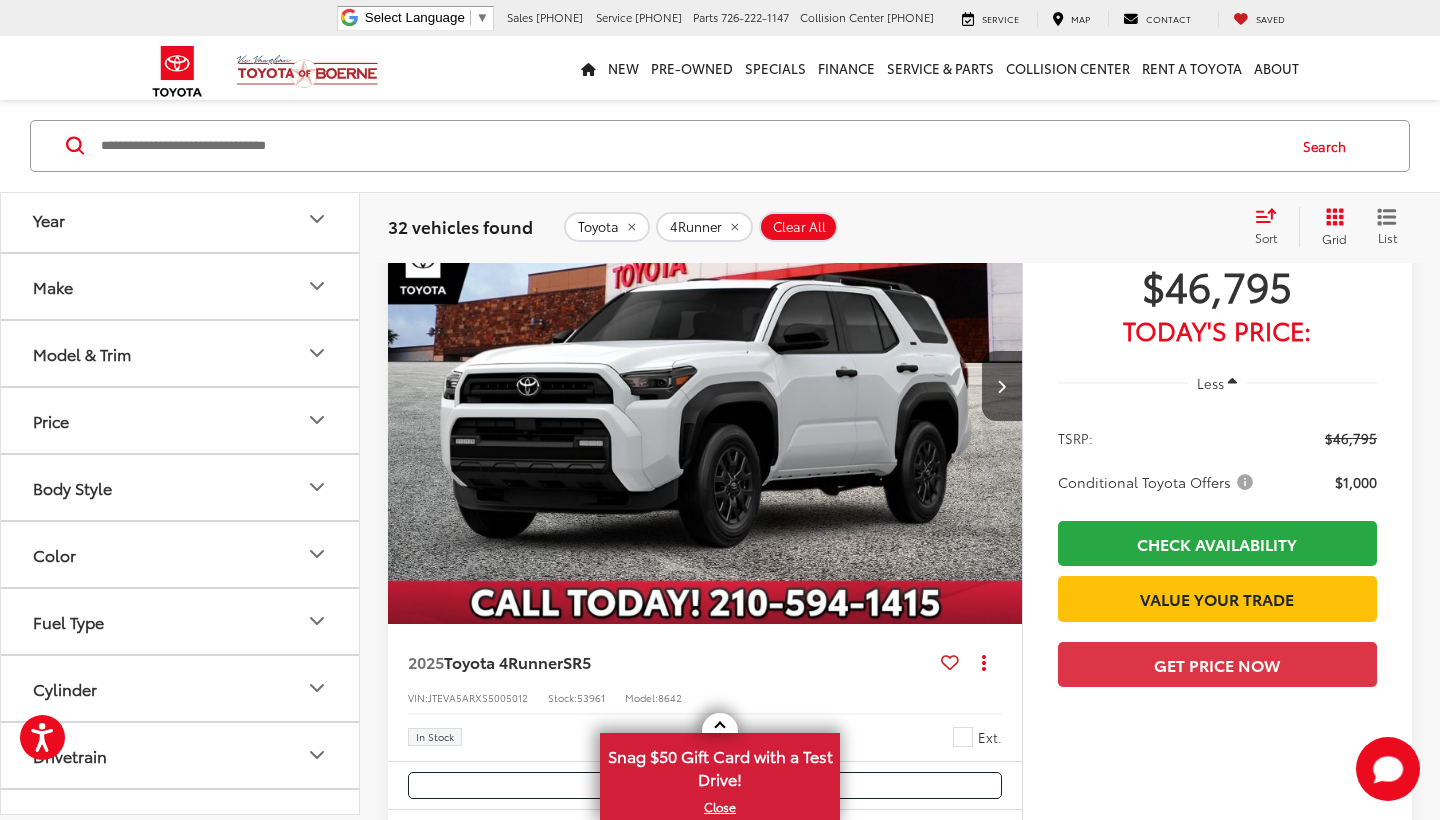 click at bounding box center [705, 387] 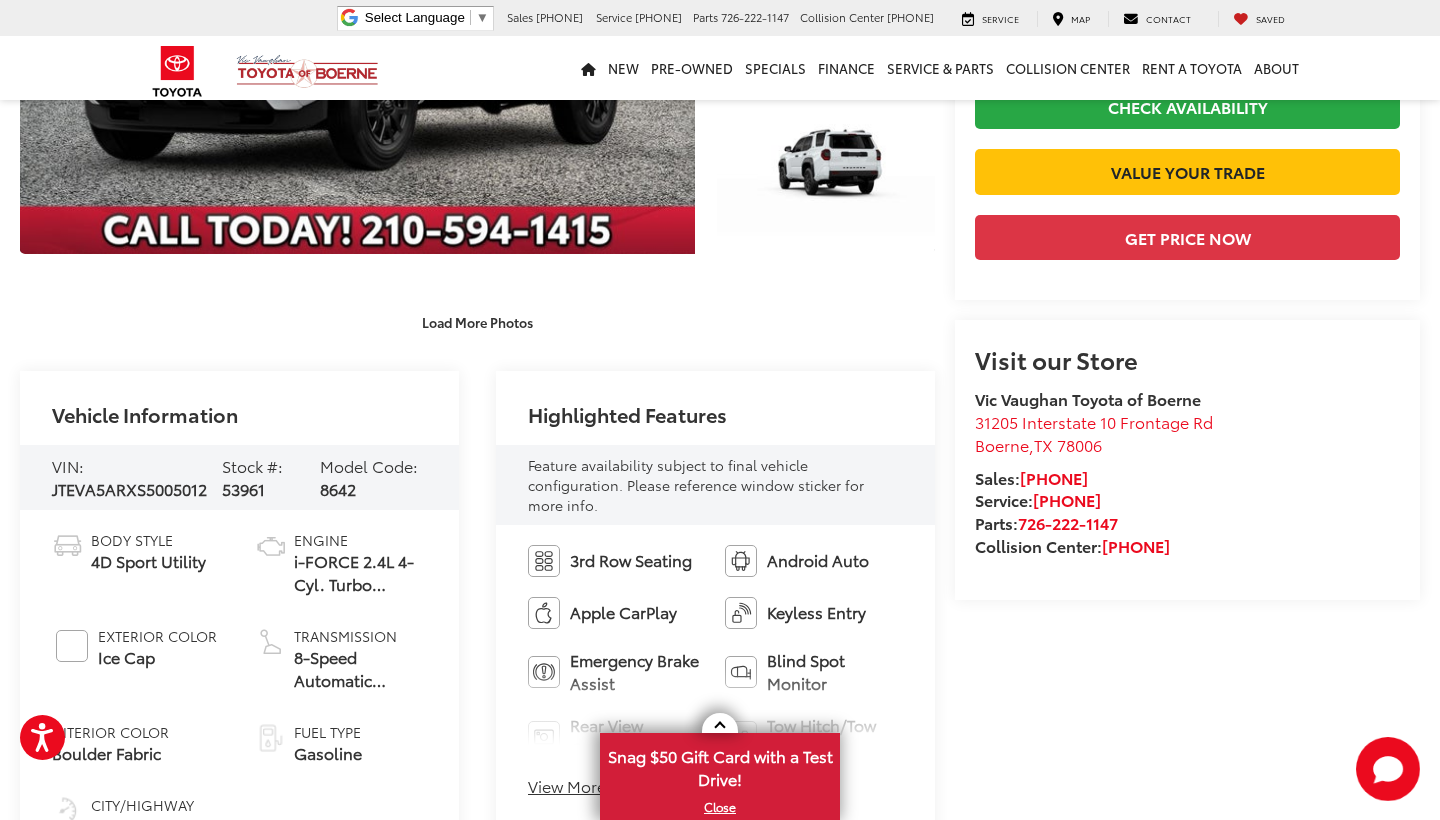 scroll, scrollTop: 0, scrollLeft: 0, axis: both 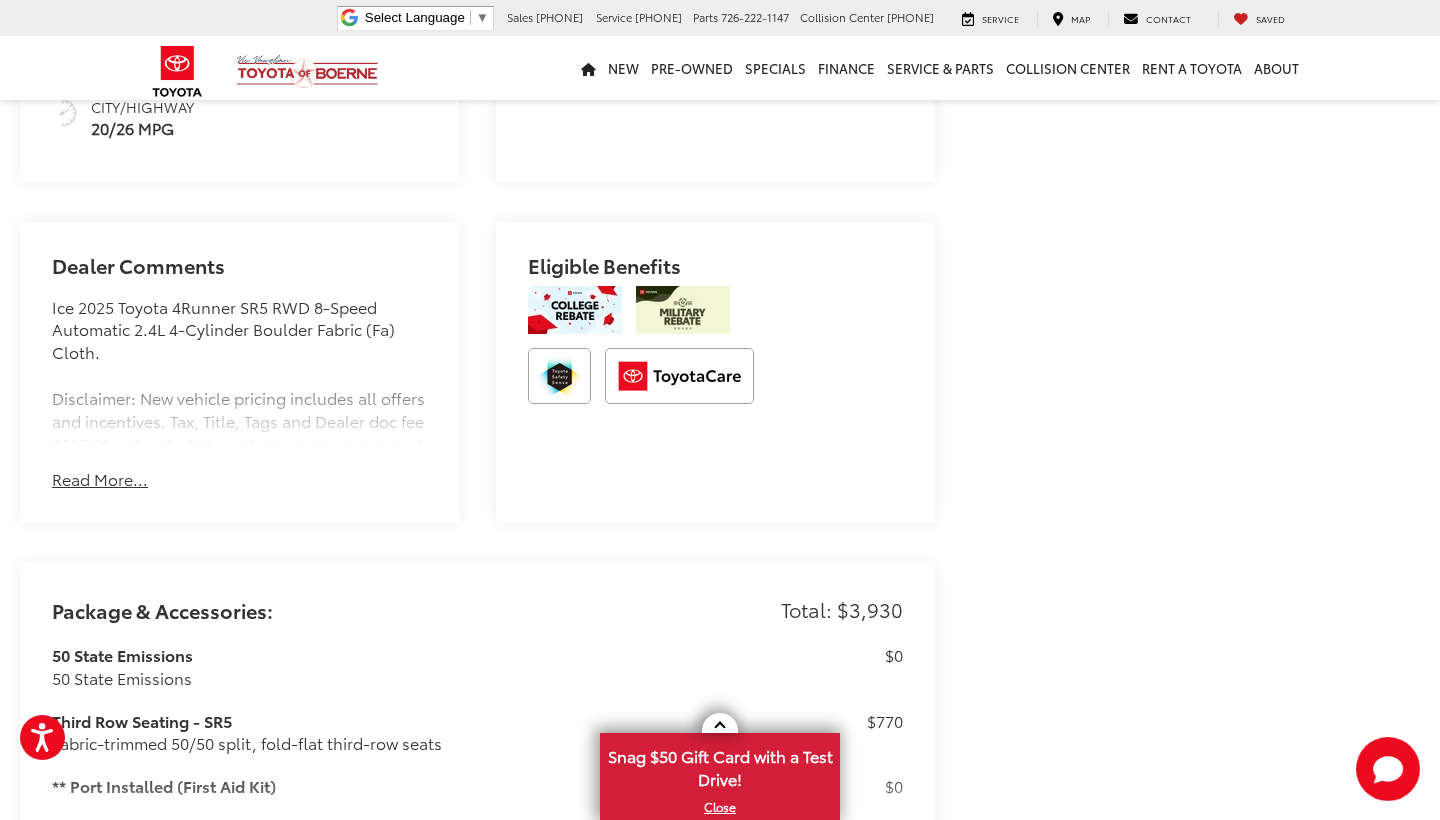 click on "Read More..." at bounding box center [100, 479] 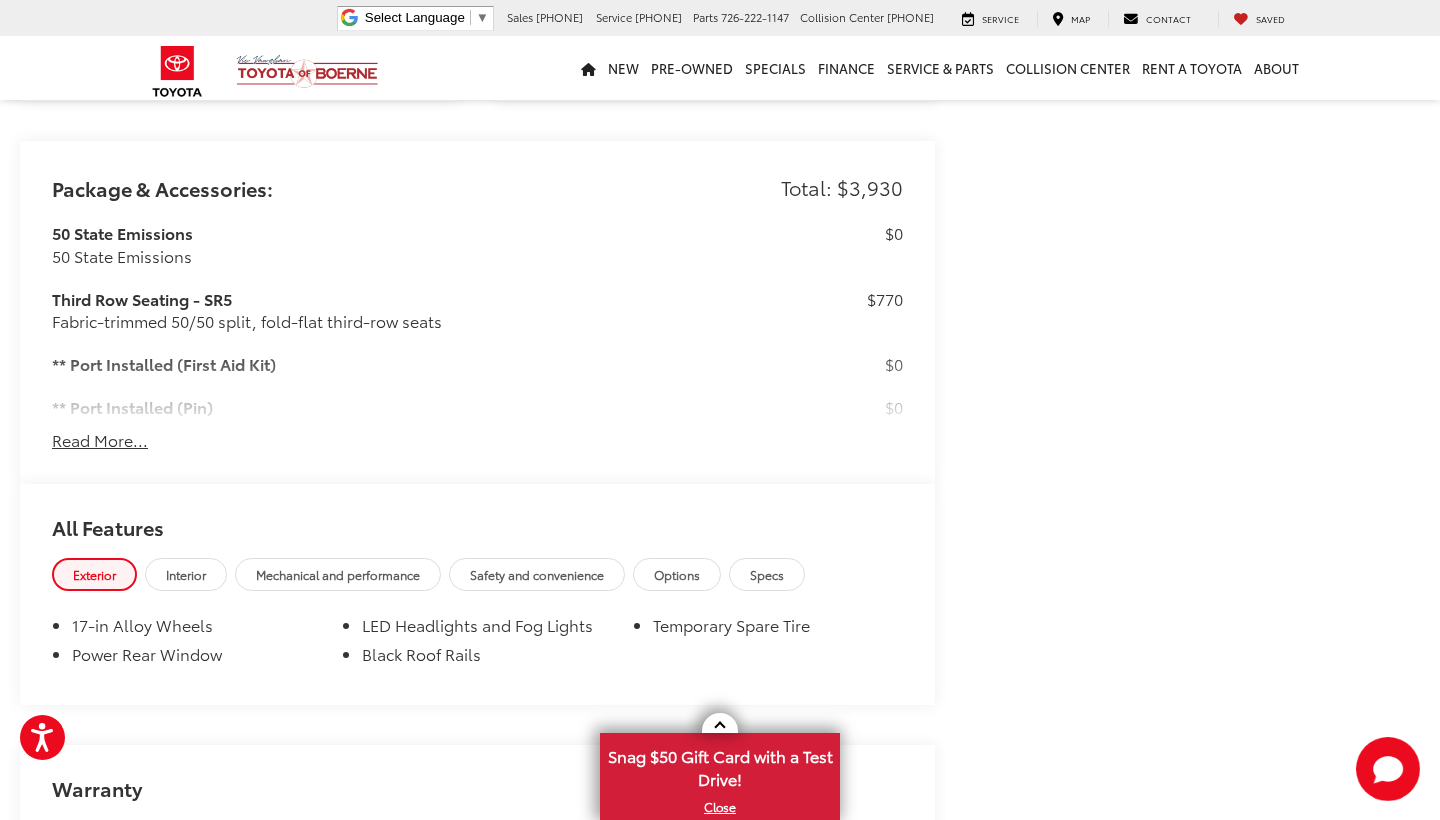 scroll, scrollTop: 1843, scrollLeft: 0, axis: vertical 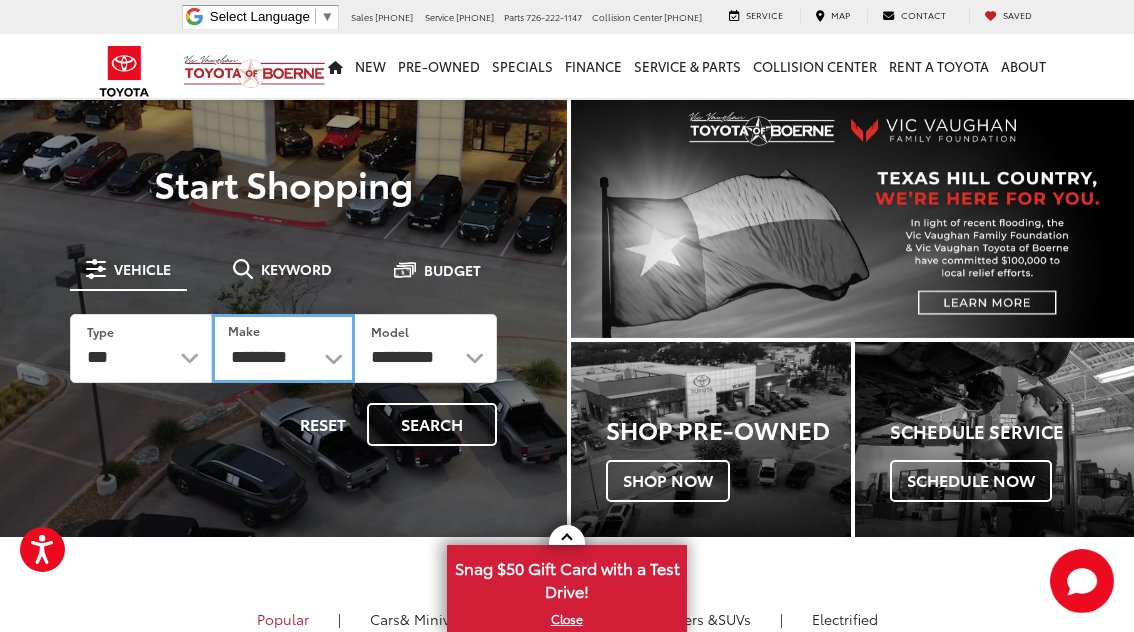 select on "******" 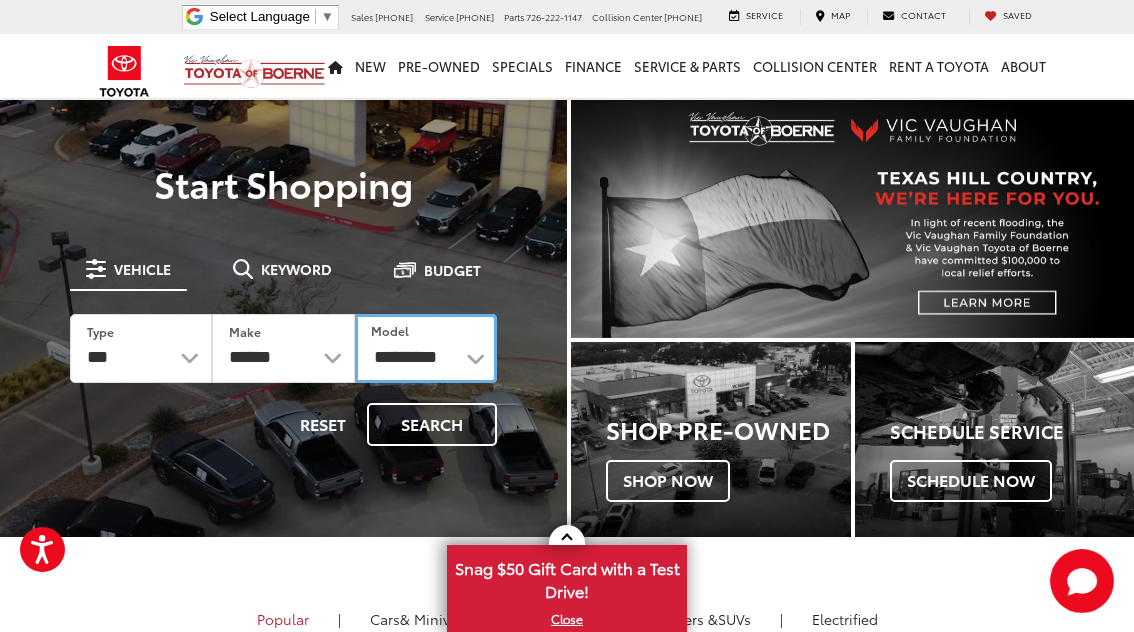 select on "*******" 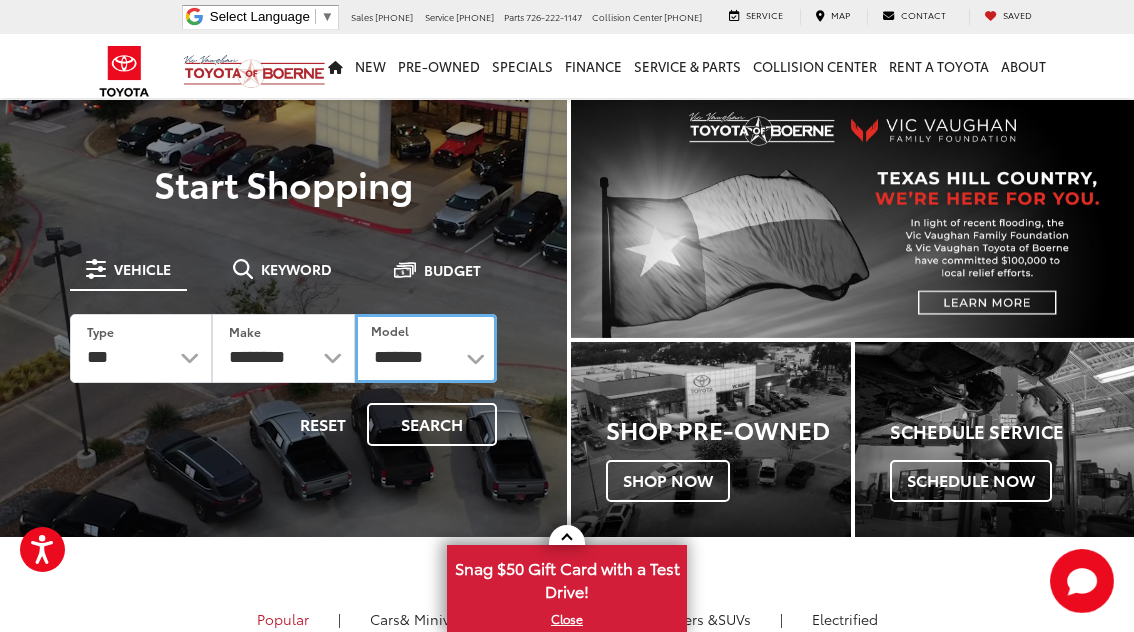 scroll, scrollTop: 0, scrollLeft: 0, axis: both 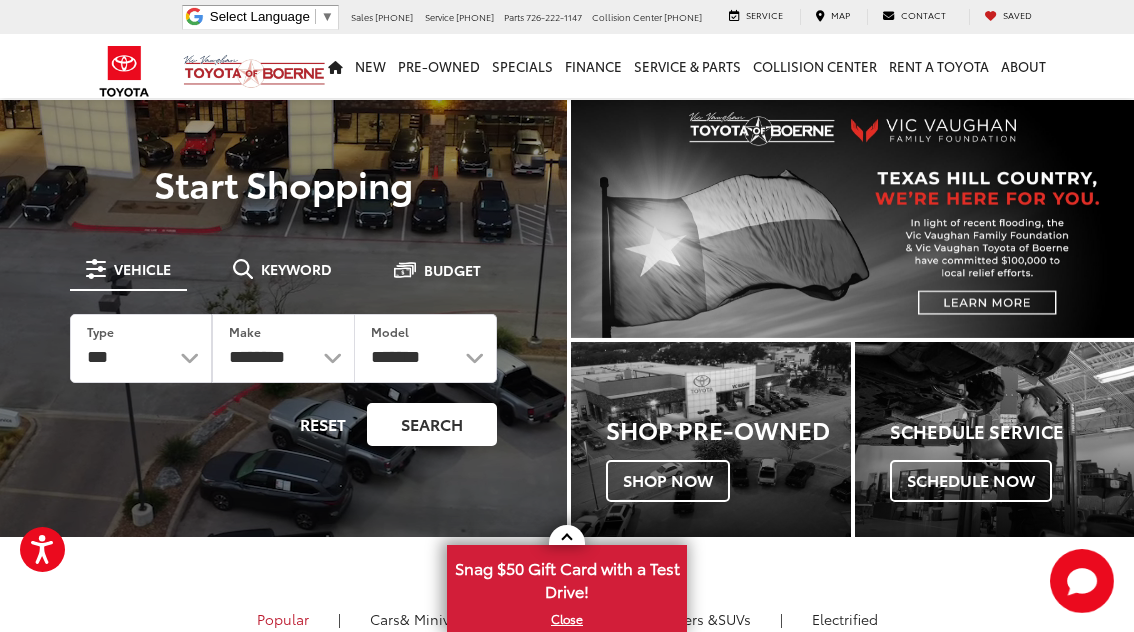 click on "Search" at bounding box center (432, 424) 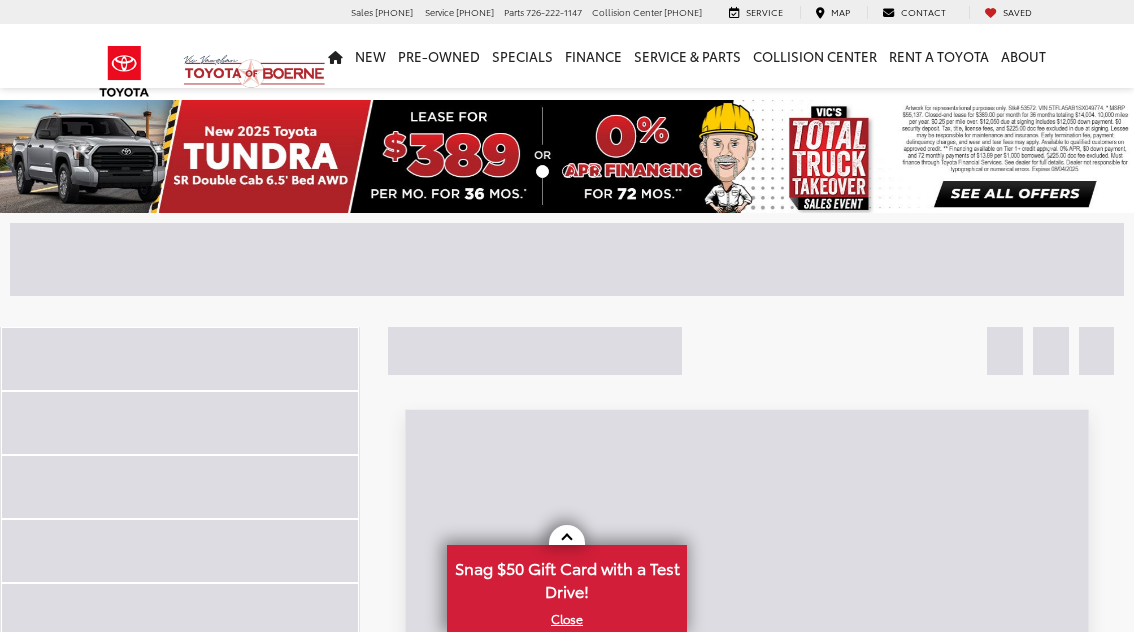 scroll, scrollTop: 0, scrollLeft: 0, axis: both 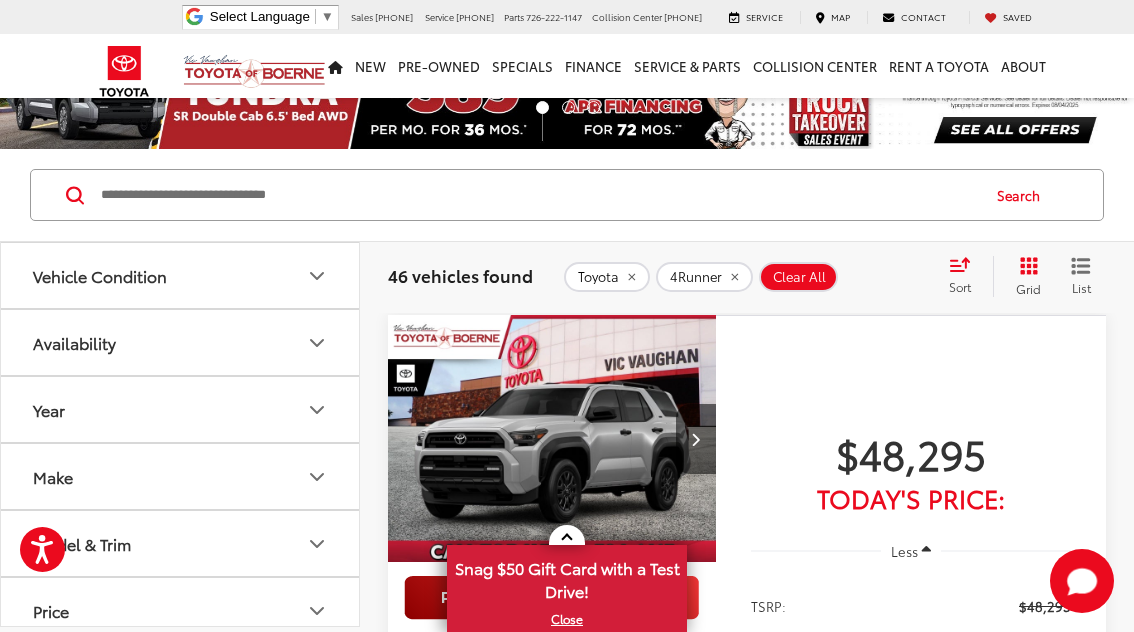 click 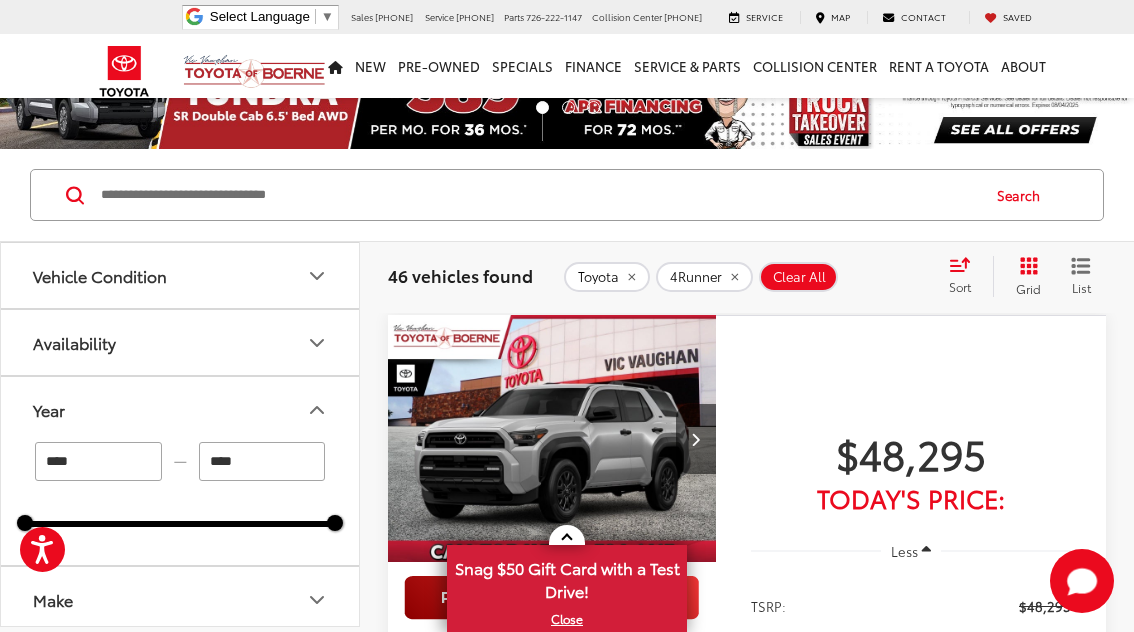 click on "$48,295
Today's Price:
Less
TSRP:
$48,295
Conditional Toyota Offers
$1,000
Check Availability
Value Your Trade
Get Price Now" at bounding box center (911, 616) 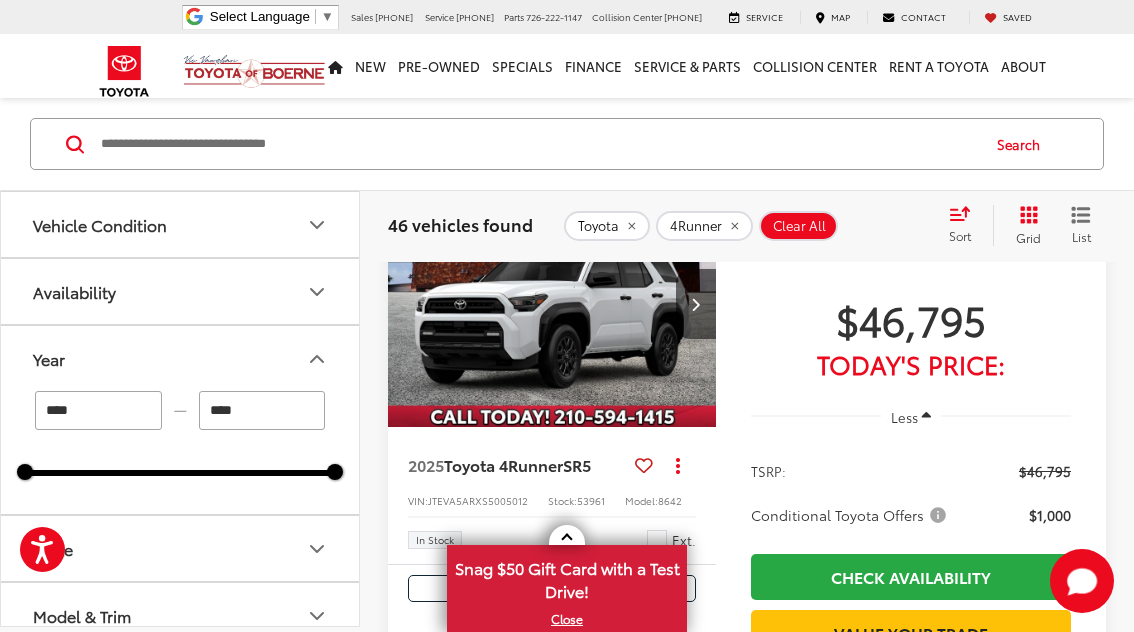 scroll, scrollTop: 896, scrollLeft: 0, axis: vertical 